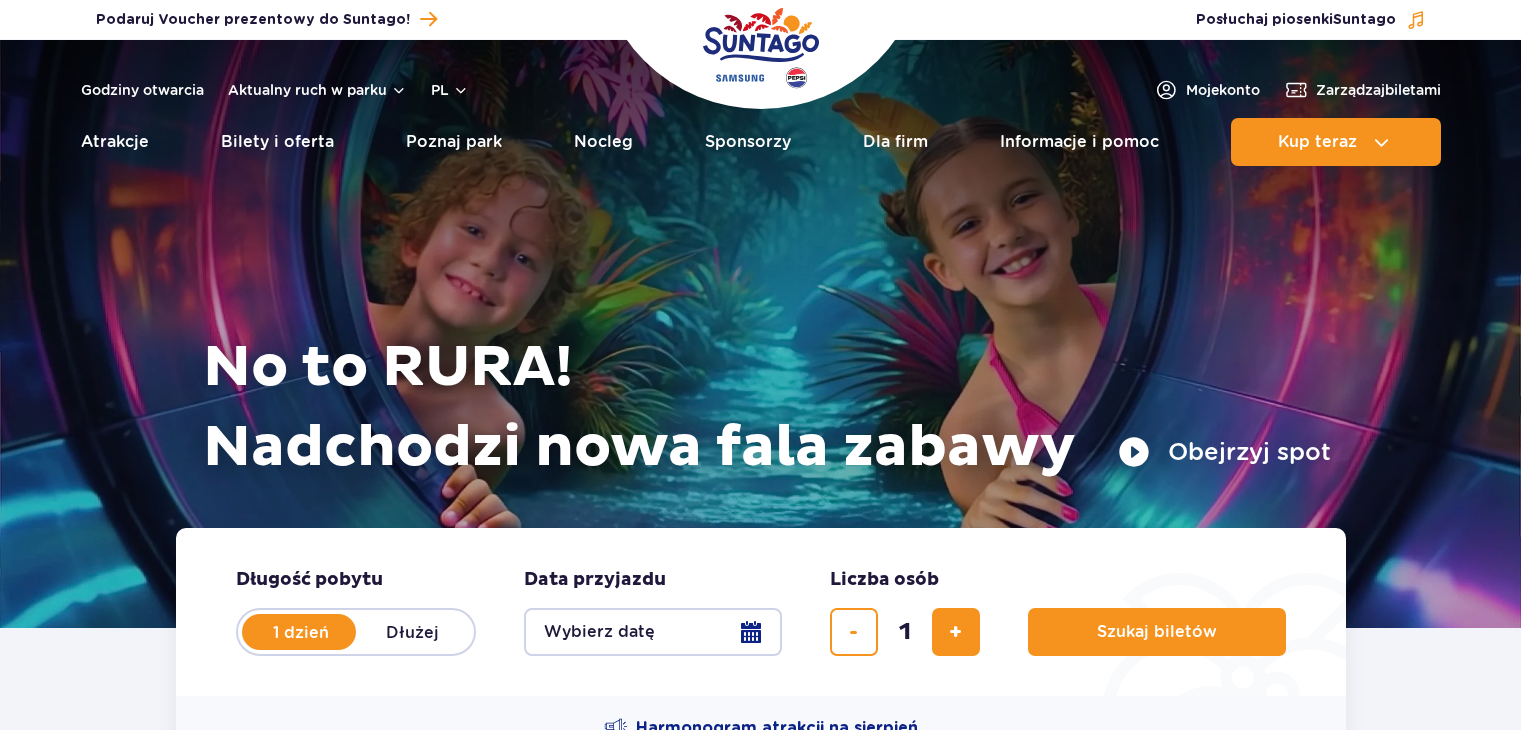 scroll, scrollTop: 0, scrollLeft: 0, axis: both 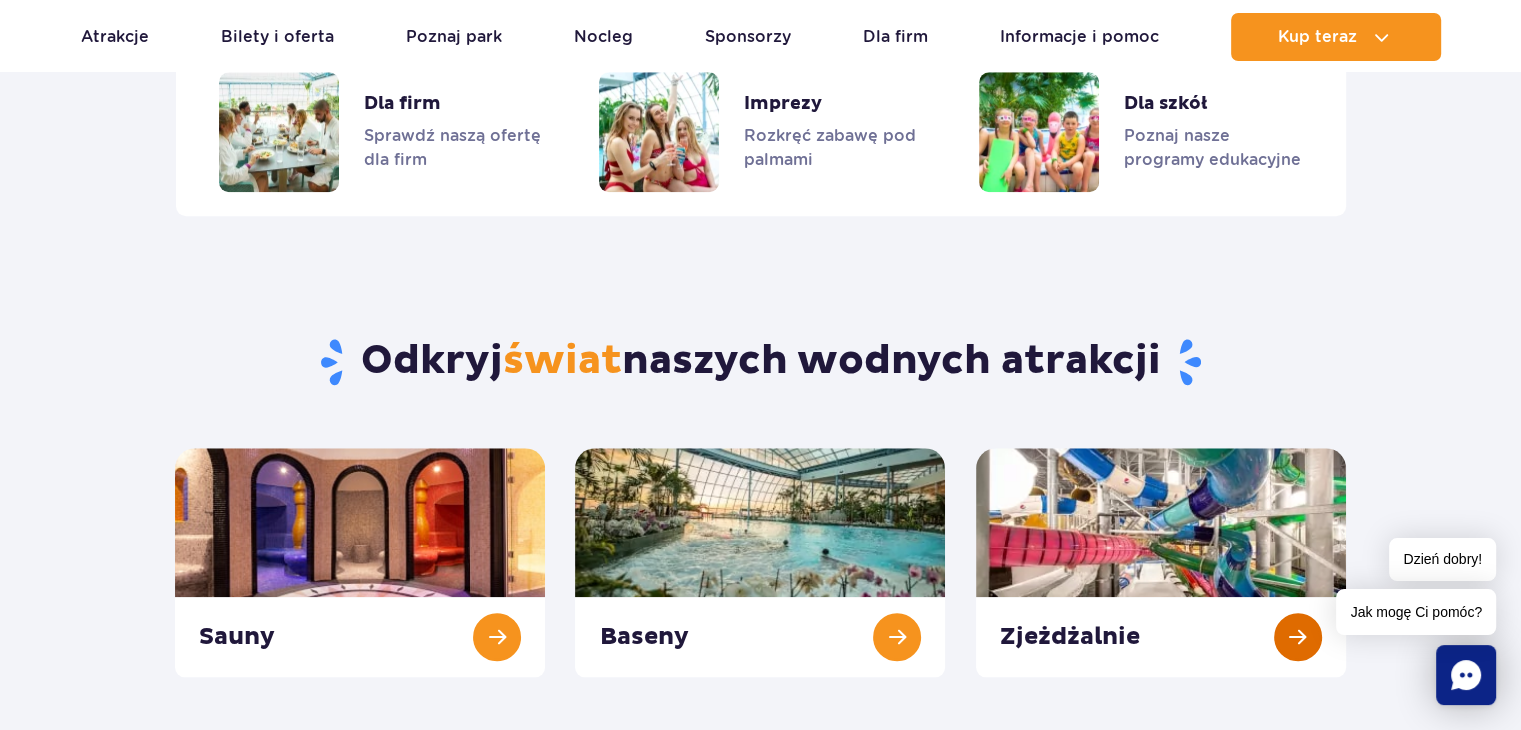 click at bounding box center (1161, 562) 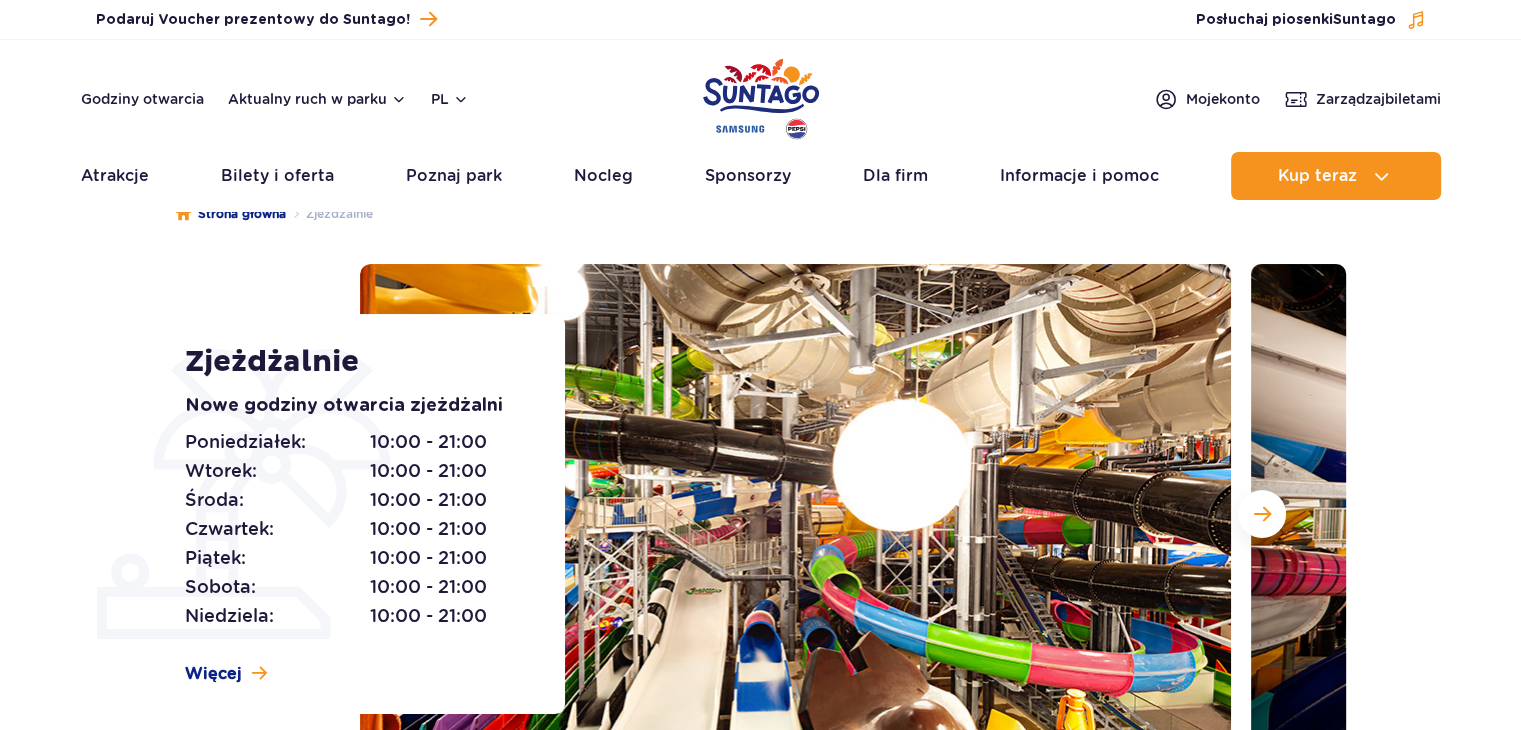 scroll, scrollTop: 200, scrollLeft: 0, axis: vertical 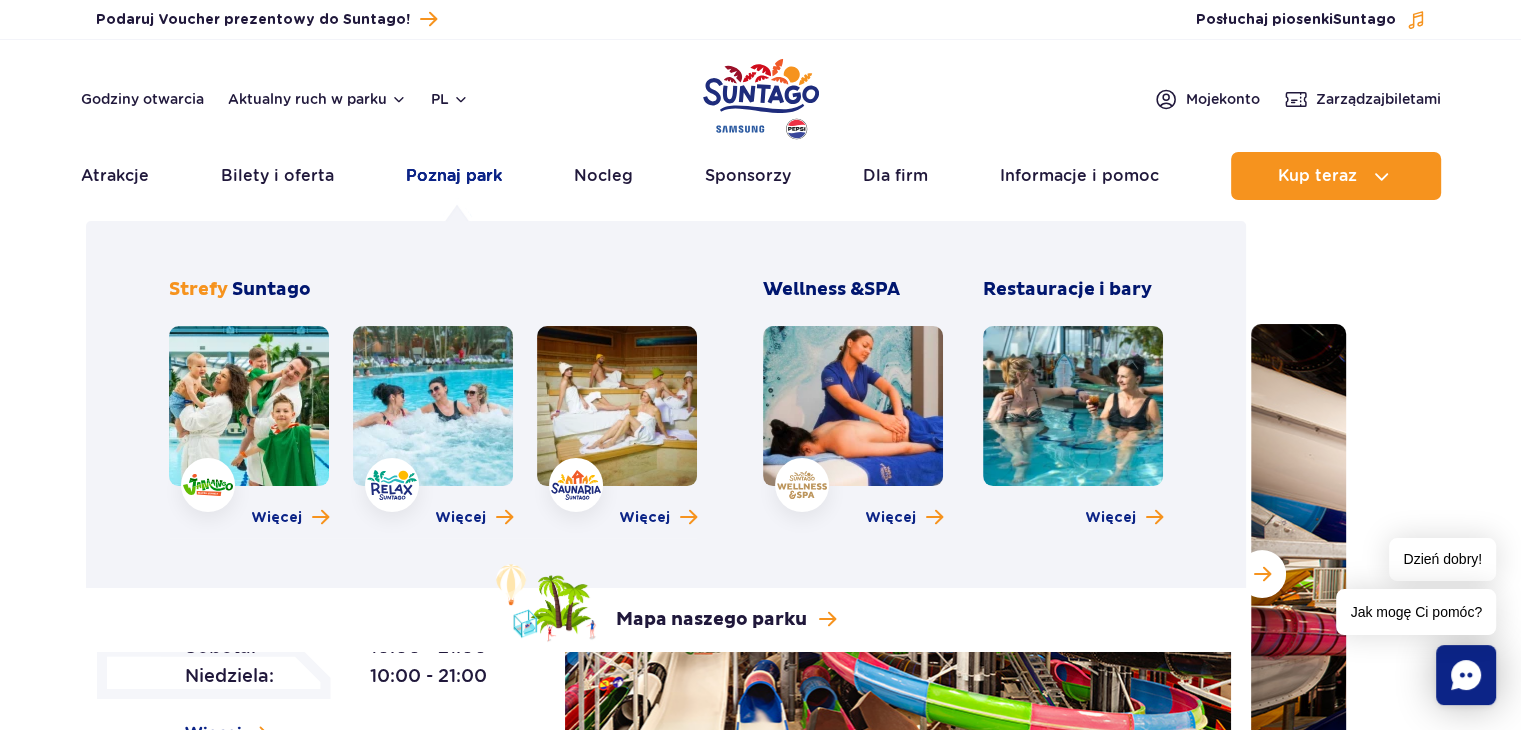 click on "Poznaj park" at bounding box center [454, 176] 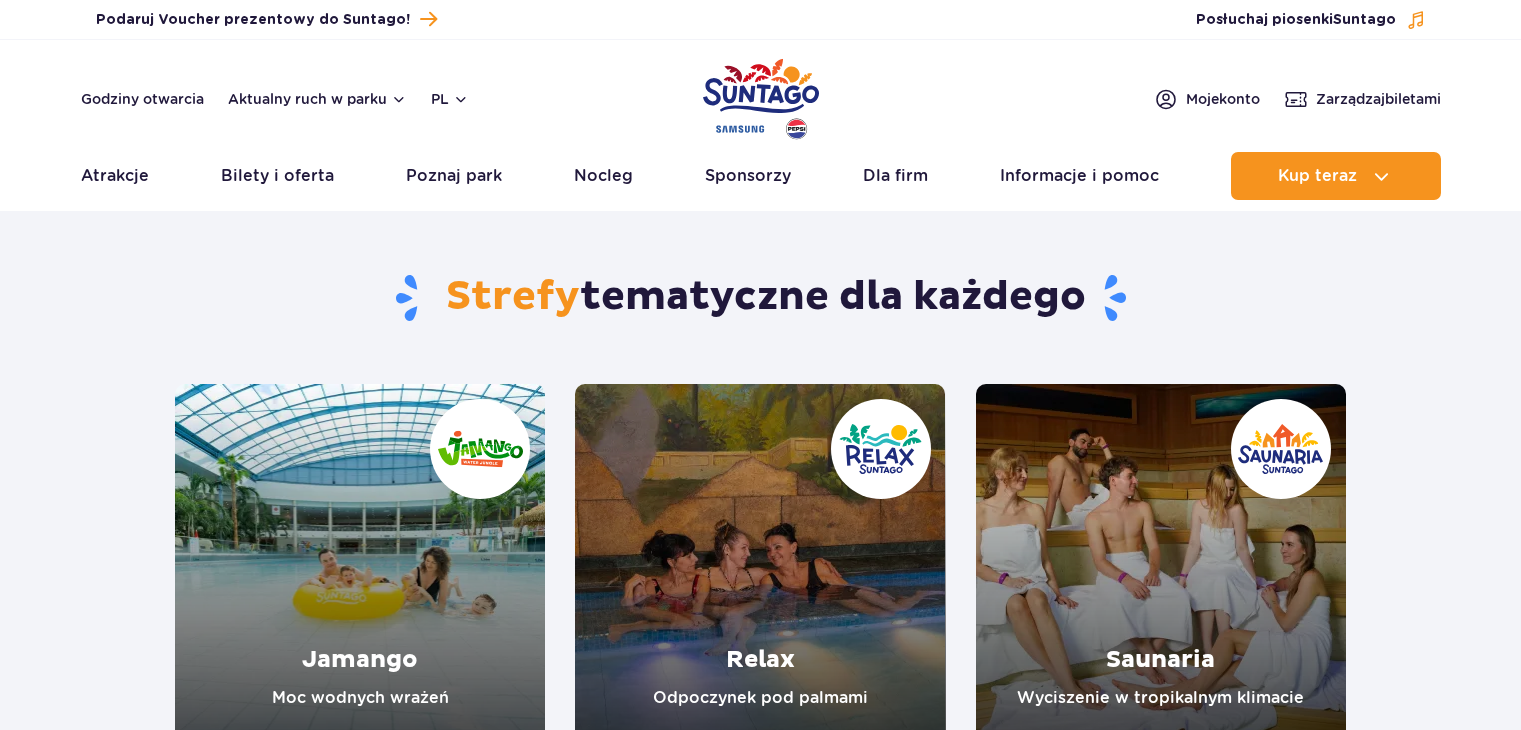 scroll, scrollTop: 0, scrollLeft: 0, axis: both 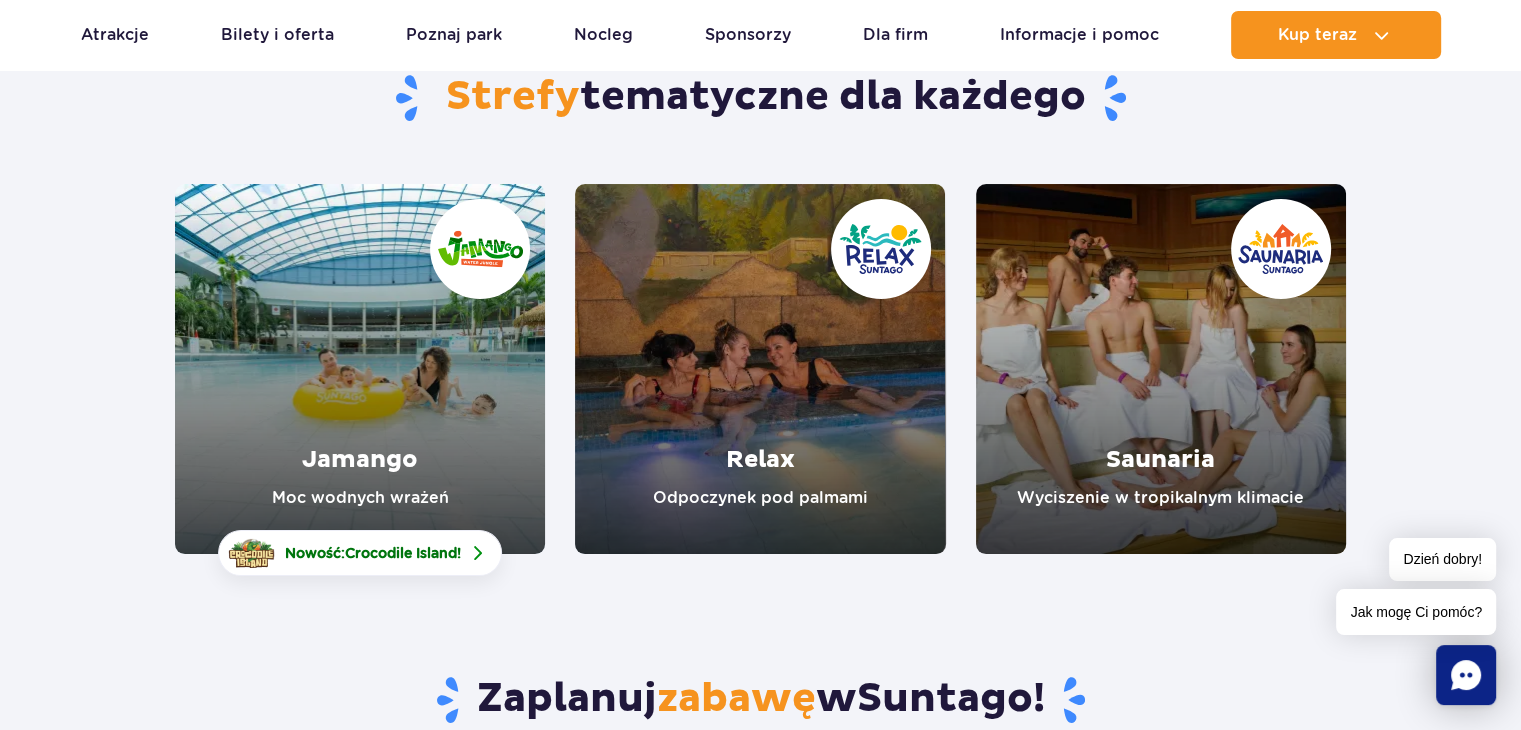 click at bounding box center [360, 369] 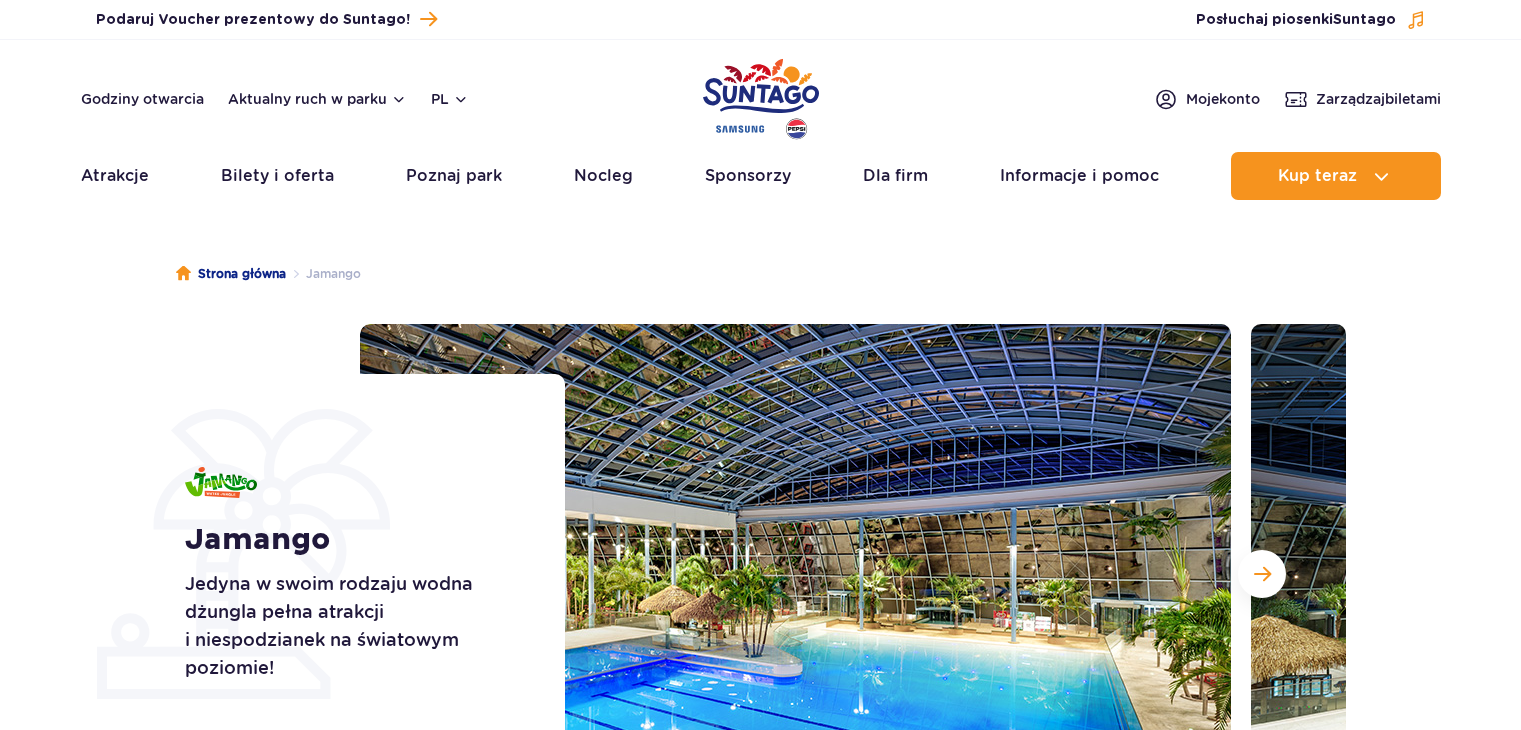 scroll, scrollTop: 0, scrollLeft: 0, axis: both 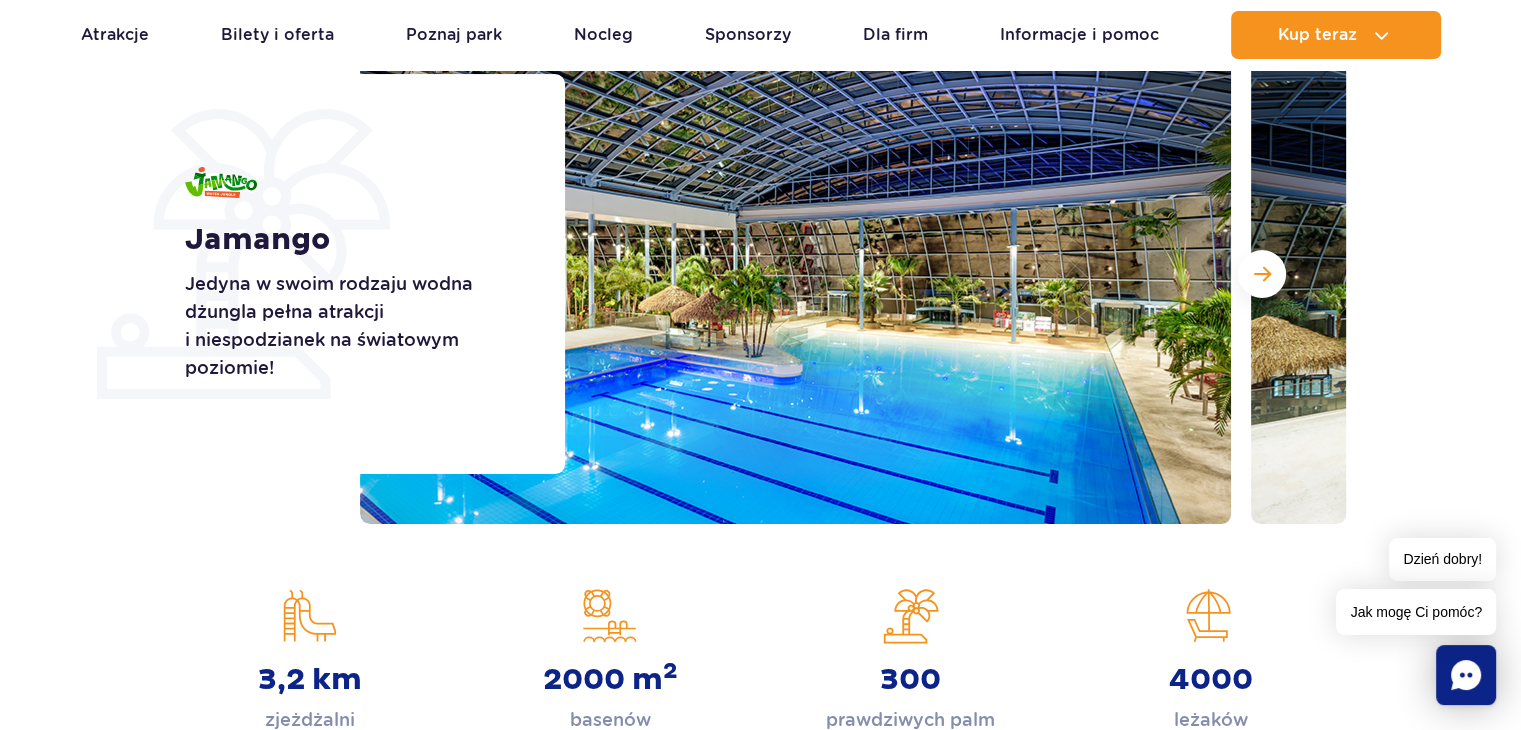 click at bounding box center [1686, 274] 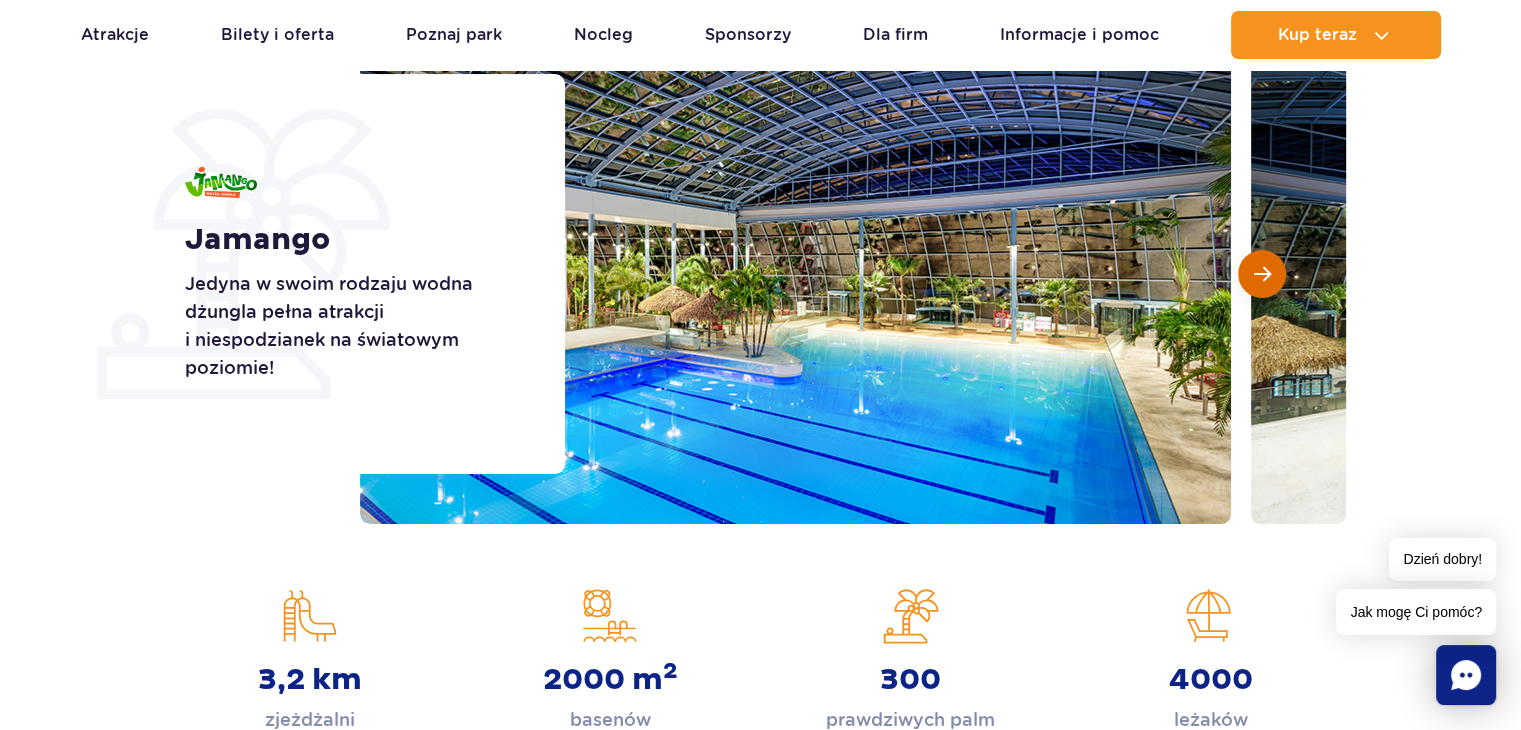 click at bounding box center (1262, 274) 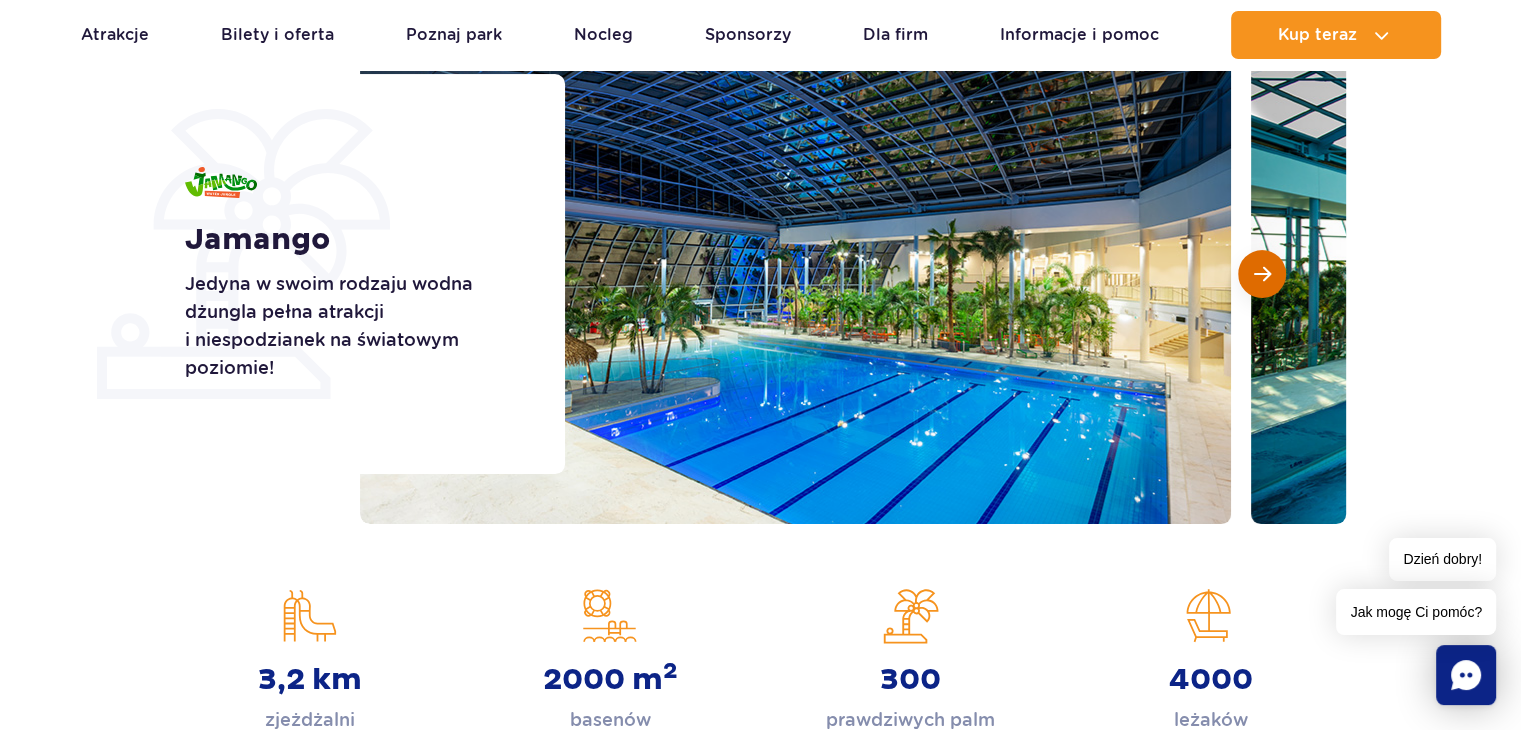 click at bounding box center [1262, 274] 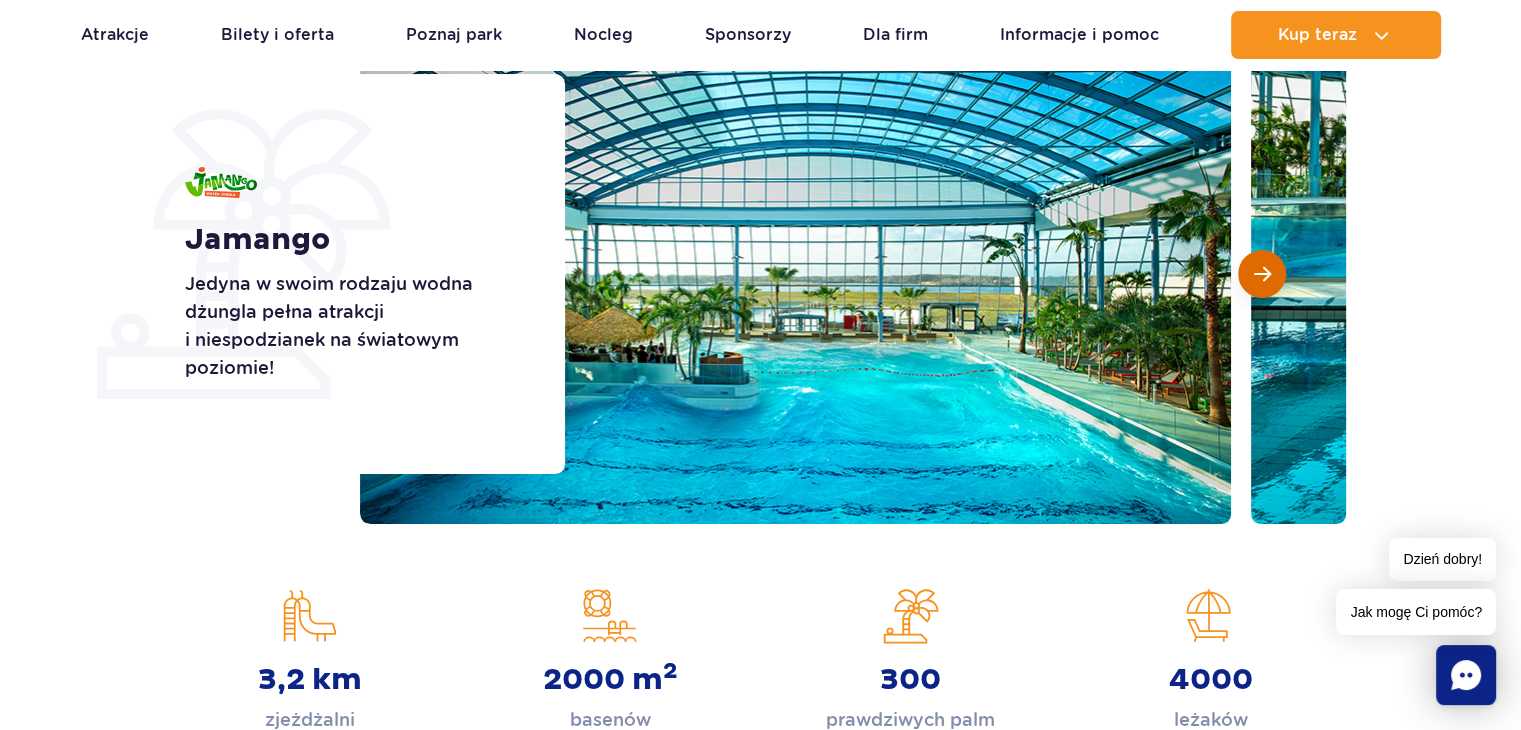 click at bounding box center [1262, 274] 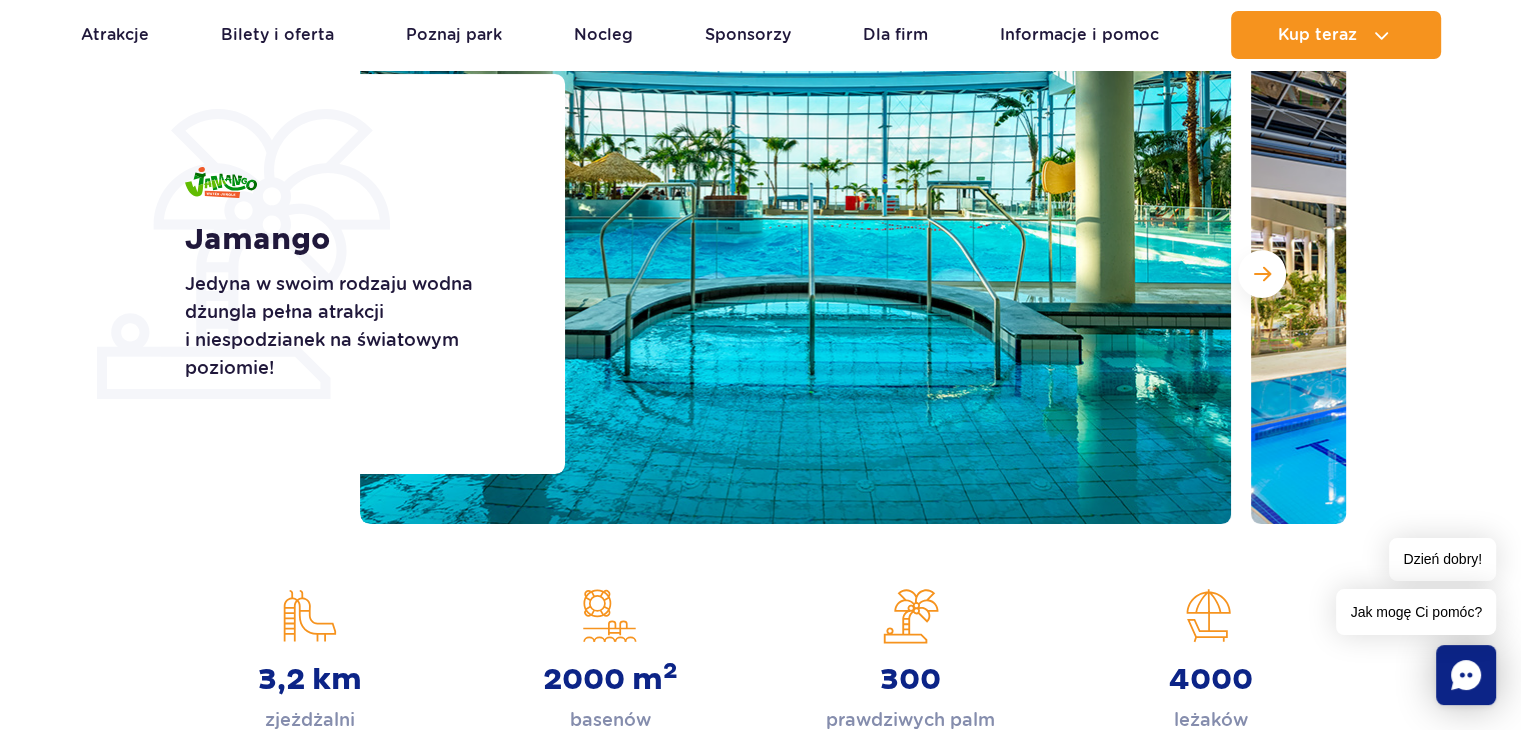 click at bounding box center (853, 274) 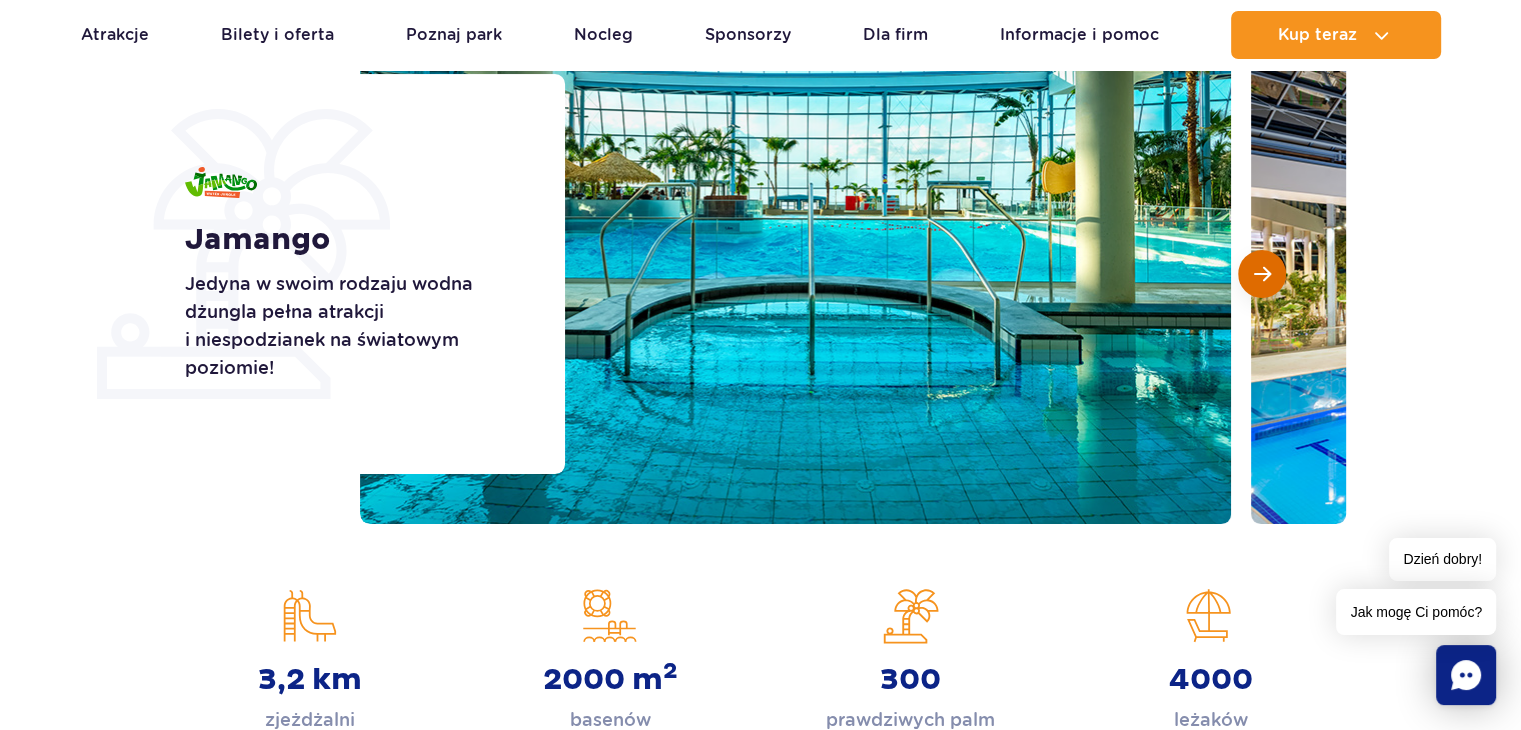 click at bounding box center (1262, 274) 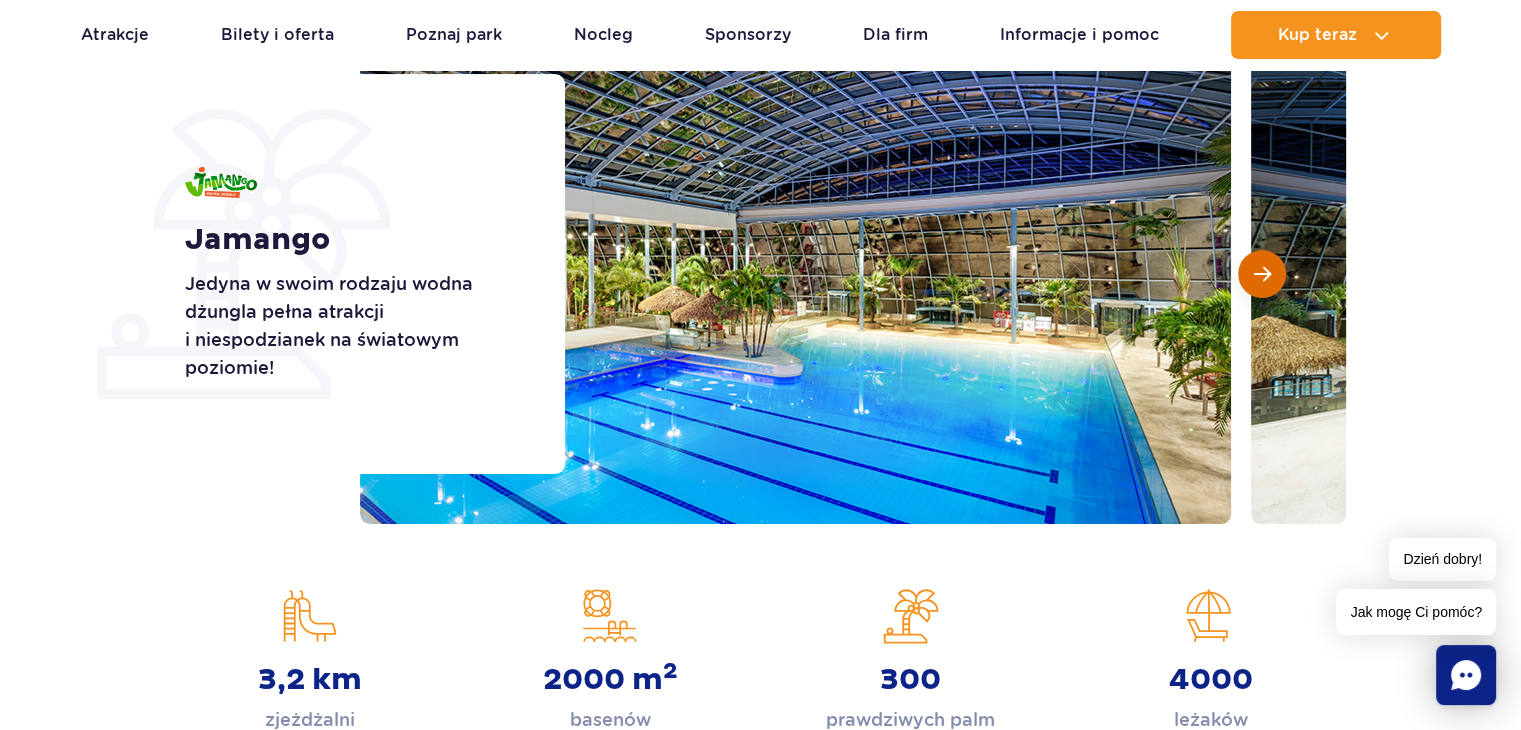 click at bounding box center (1262, 274) 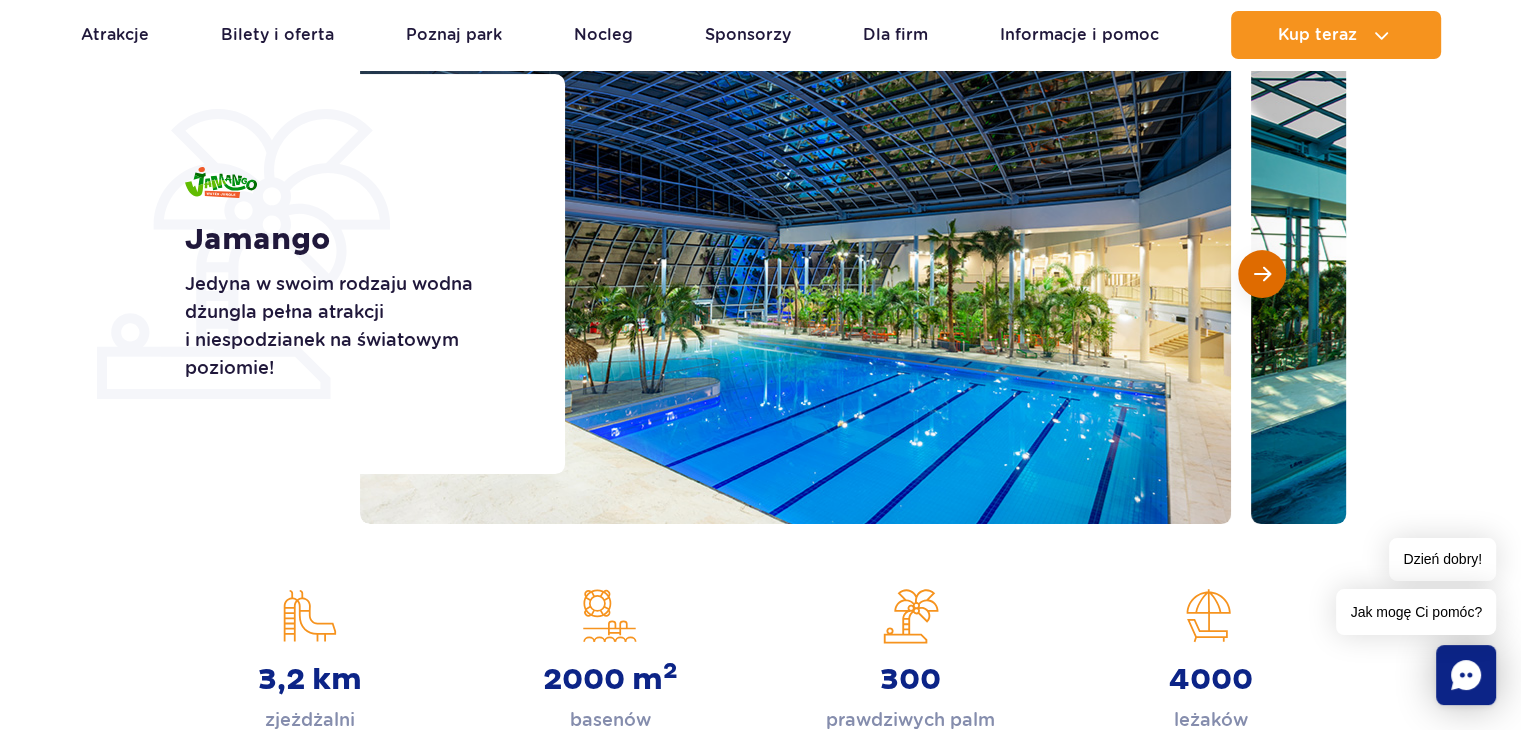 click at bounding box center [1262, 274] 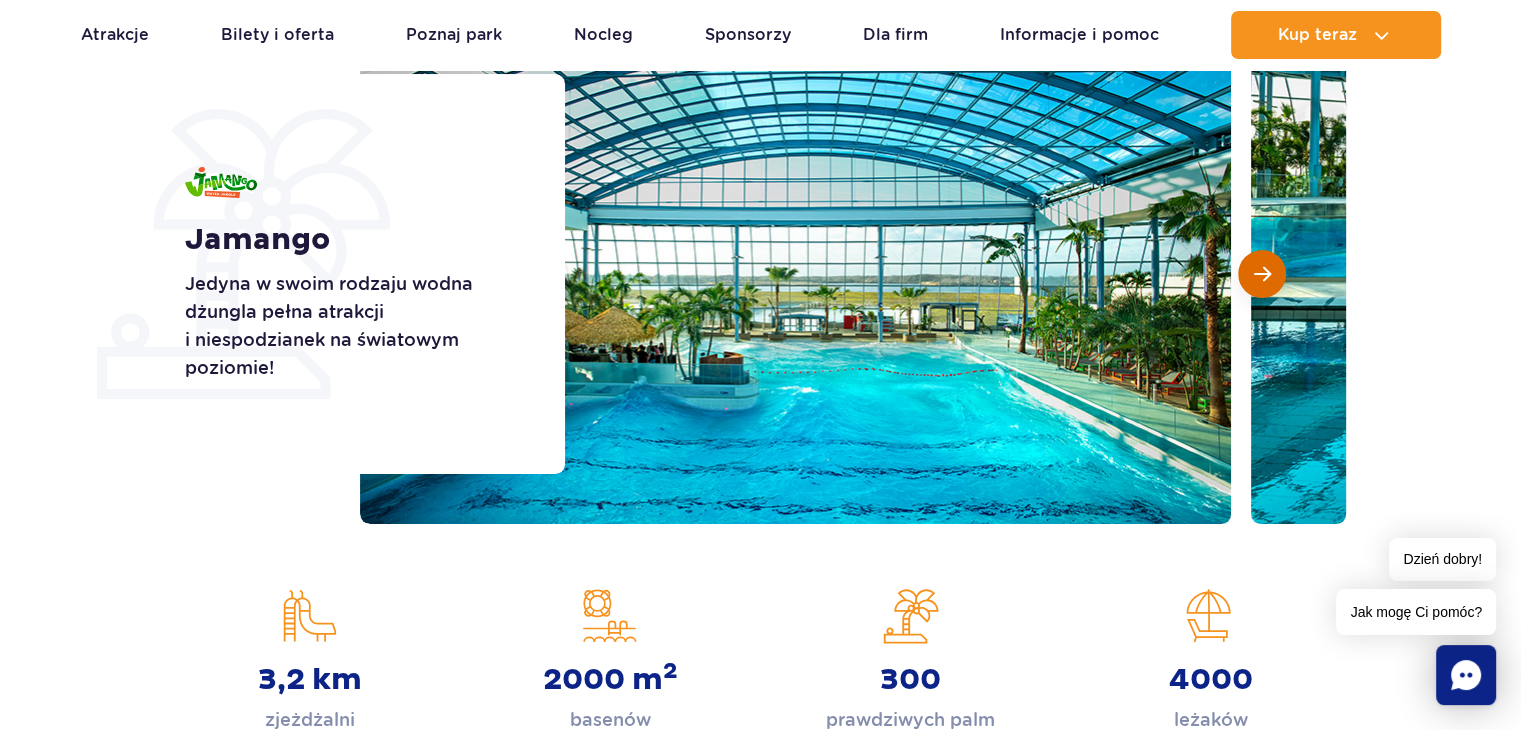 click at bounding box center (1262, 274) 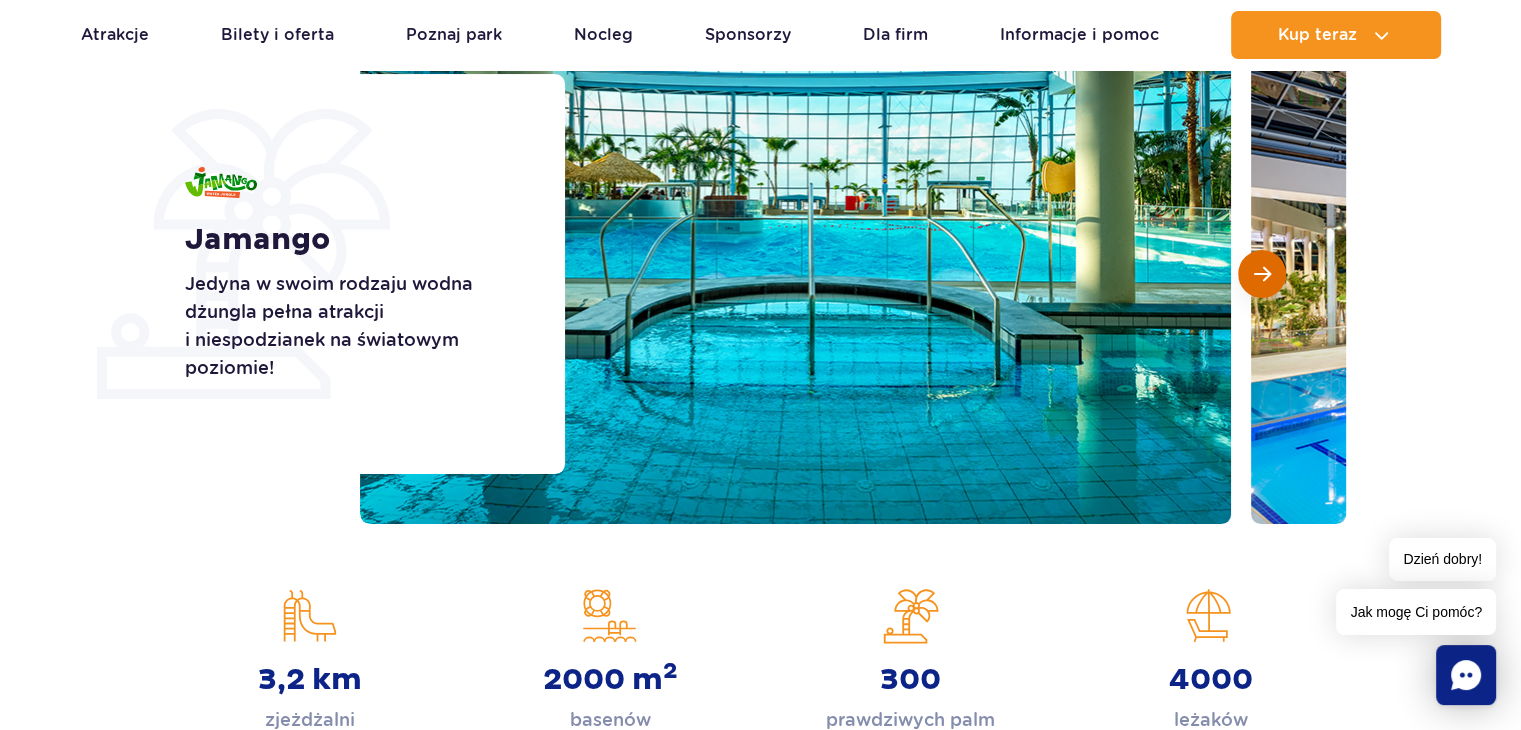 click at bounding box center [1262, 274] 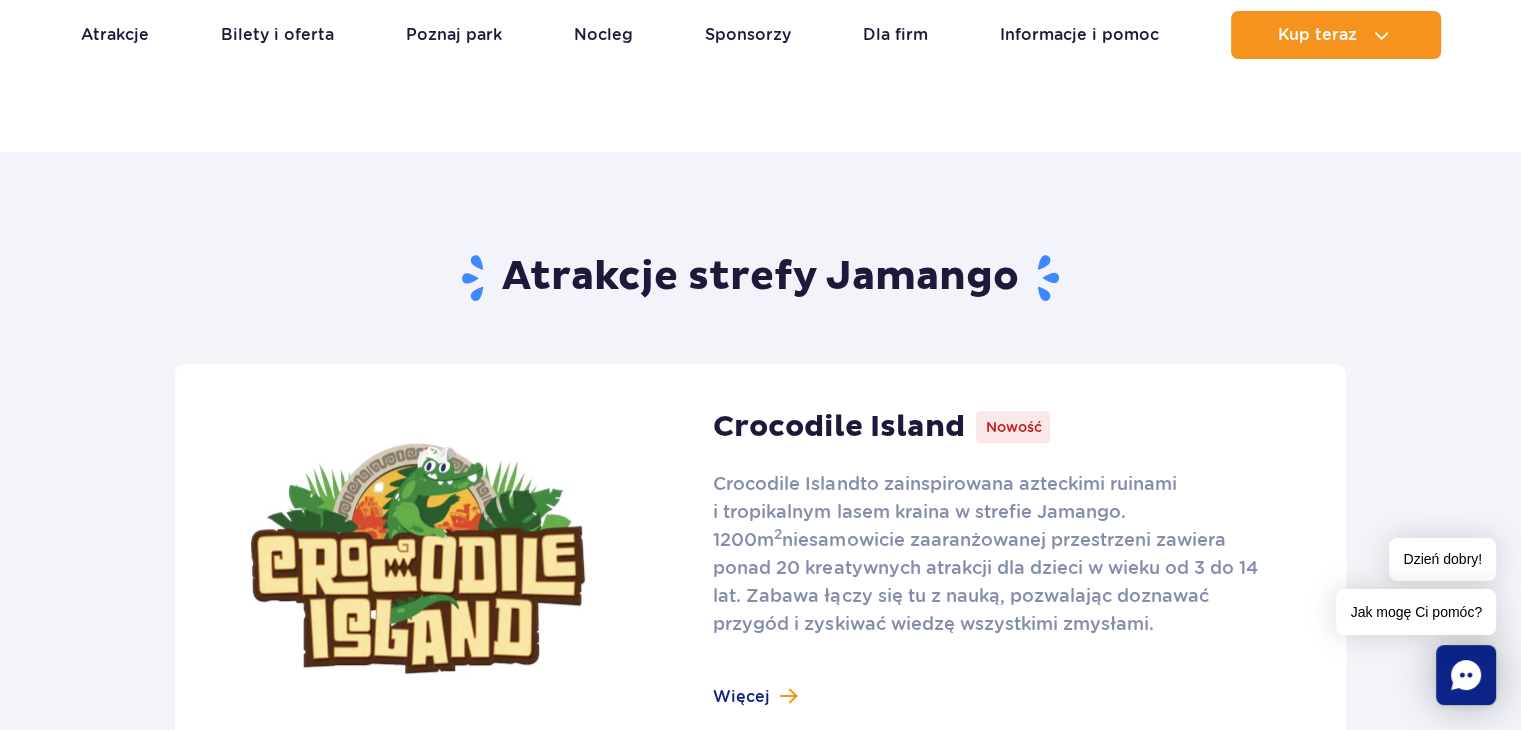 scroll, scrollTop: 900, scrollLeft: 0, axis: vertical 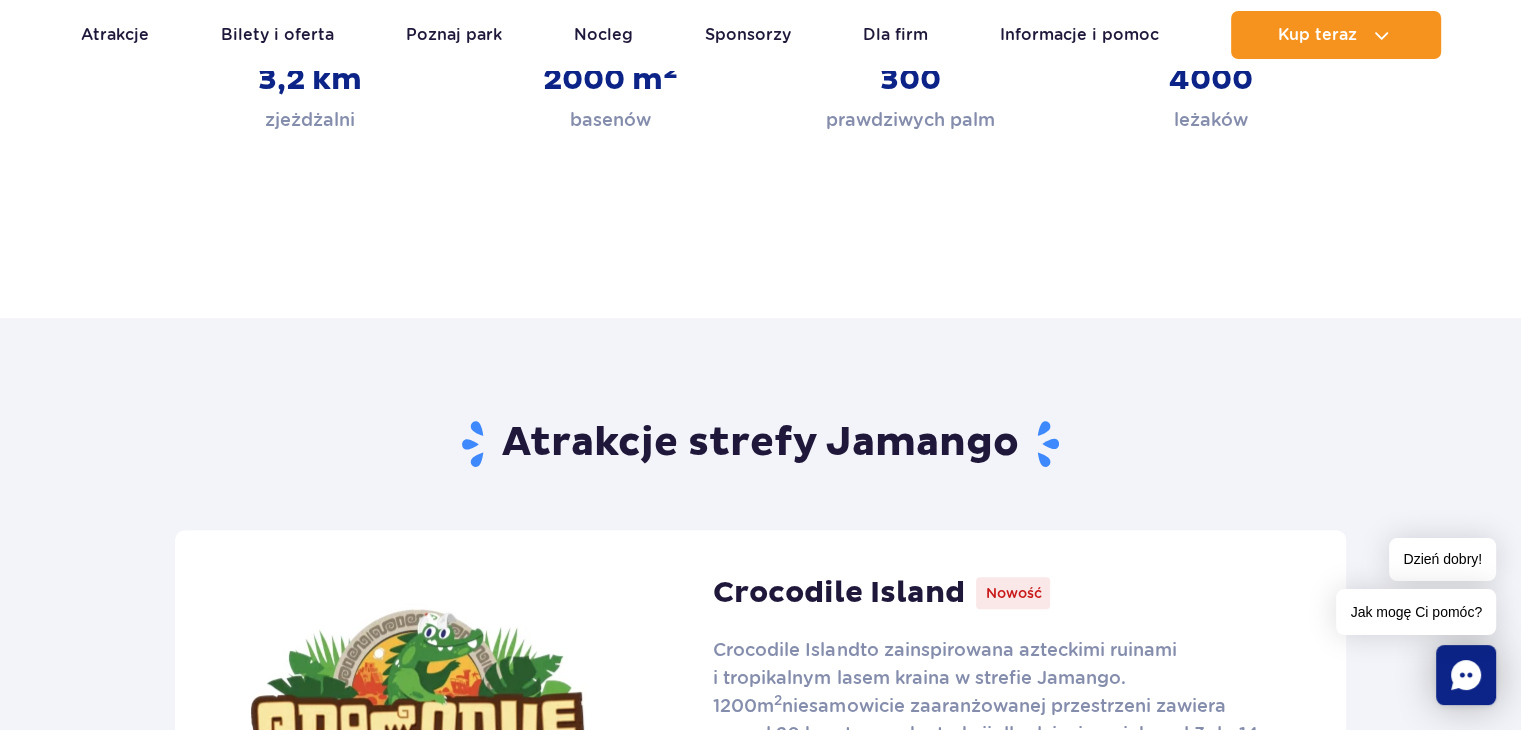 click on "Aktualny ruch w parku
Atrakcje
Zjeżdżalnie
Aster
Rainbow
Narval
Więcej
Baseny
Basen Termalny
Mamba Rzeka Przygód
Wewnętrzny basen z barem
Więcej SPA" at bounding box center (761, 35) 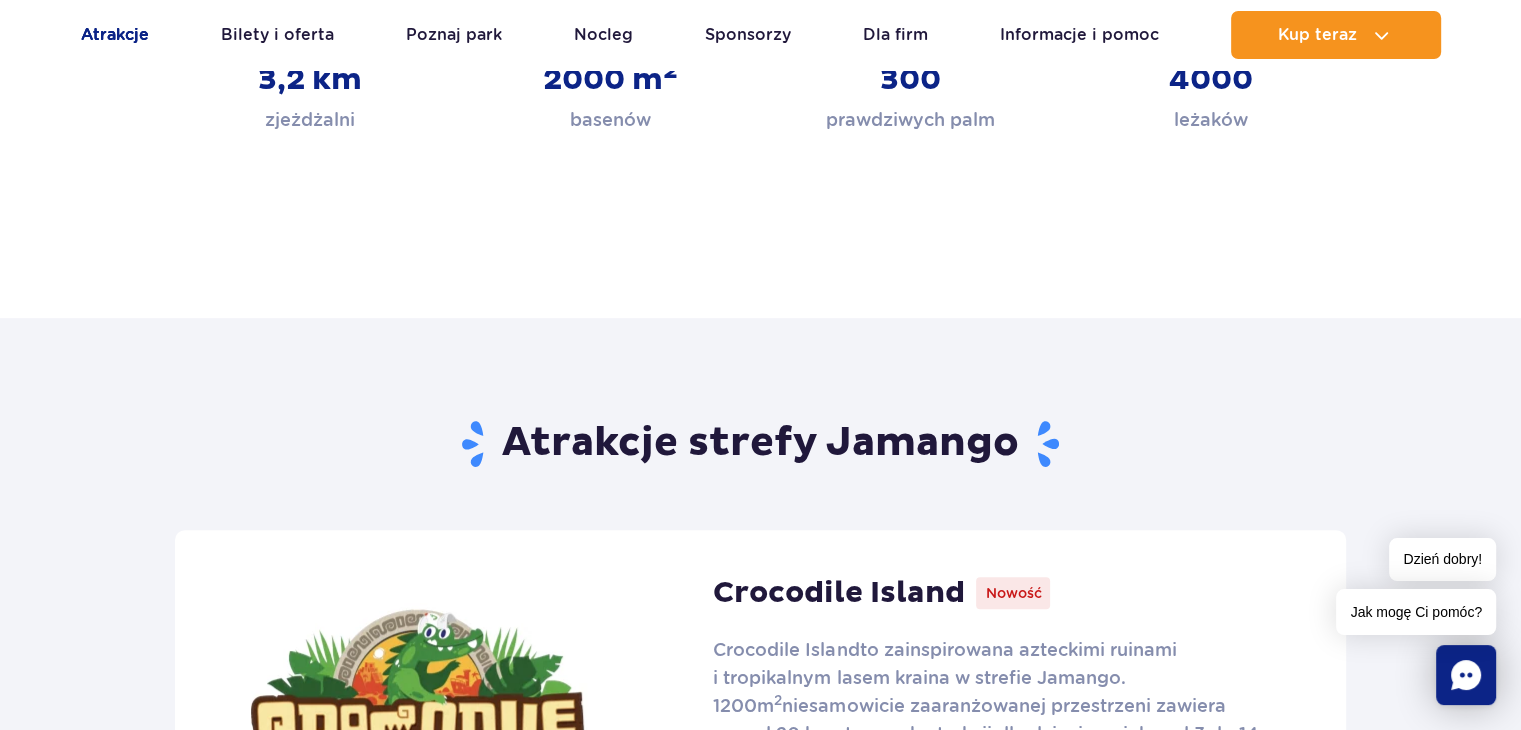 click on "Atrakcje" at bounding box center (115, 35) 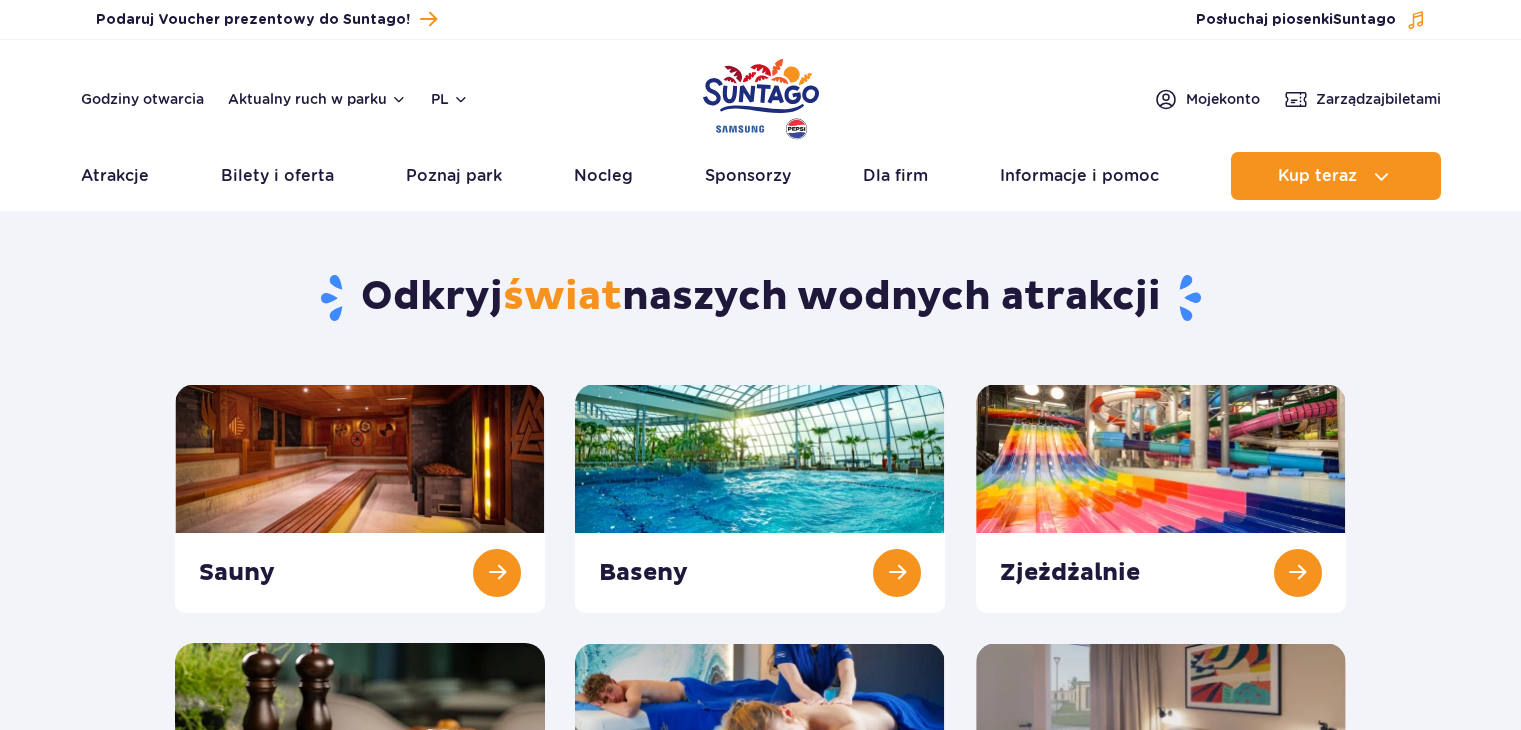 scroll, scrollTop: 0, scrollLeft: 0, axis: both 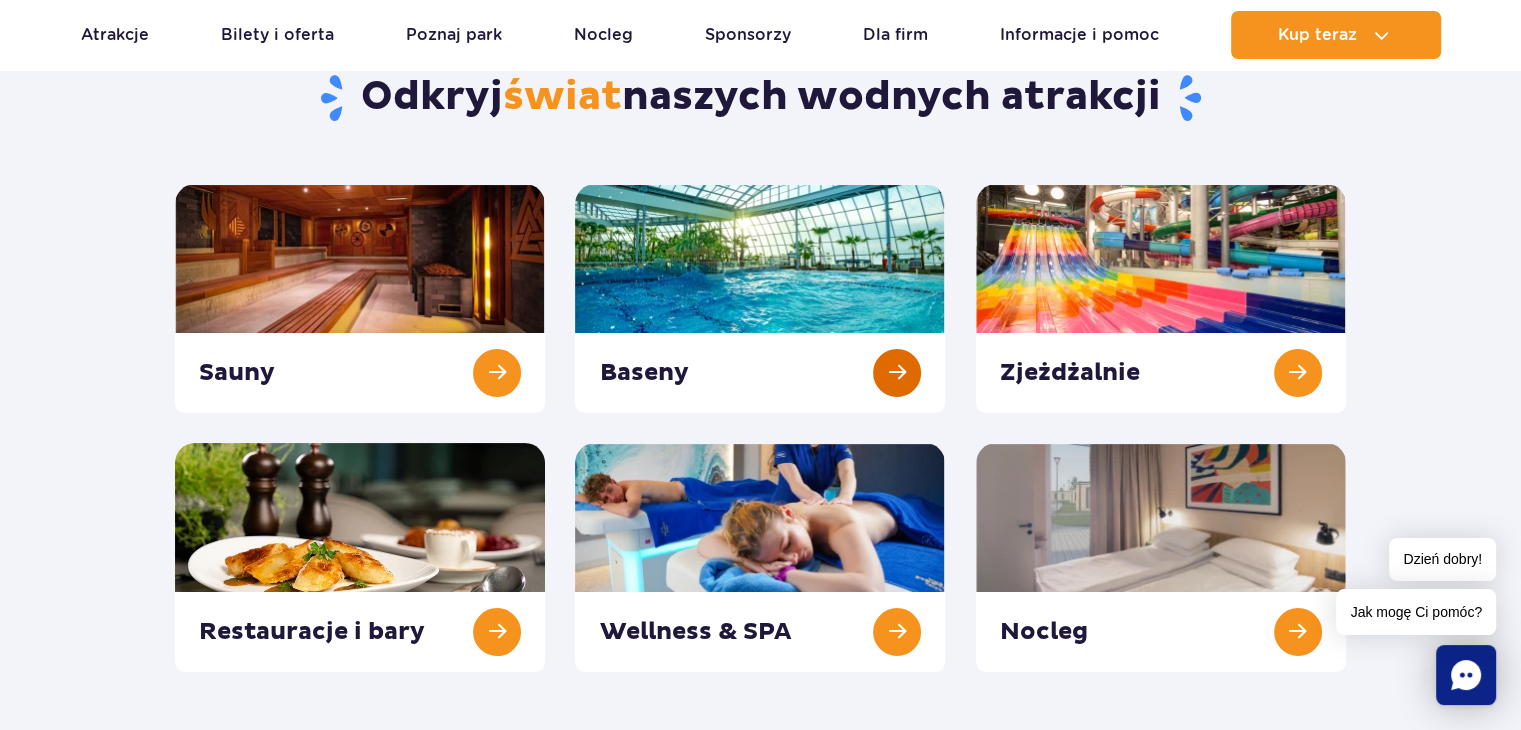 click at bounding box center (760, 298) 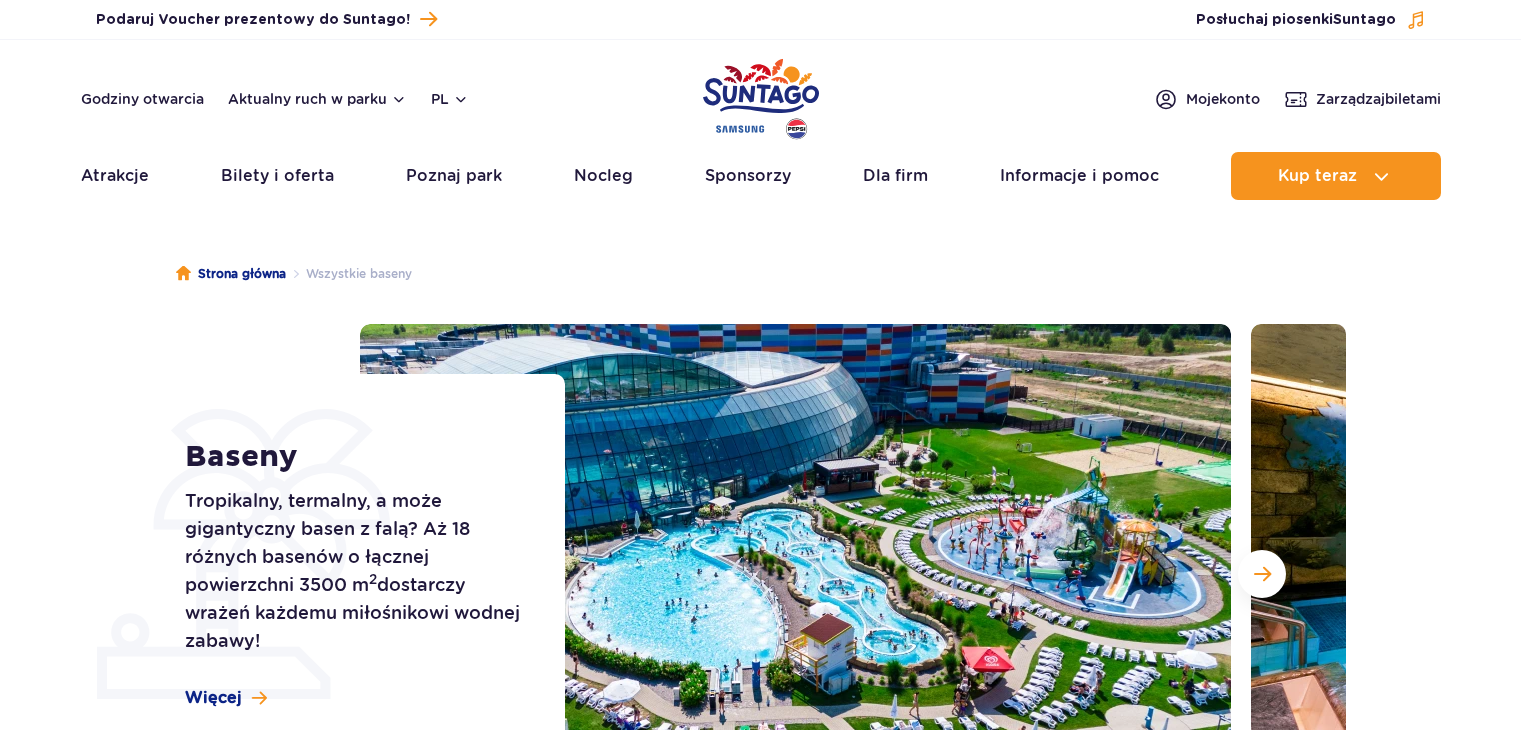 scroll, scrollTop: 76, scrollLeft: 0, axis: vertical 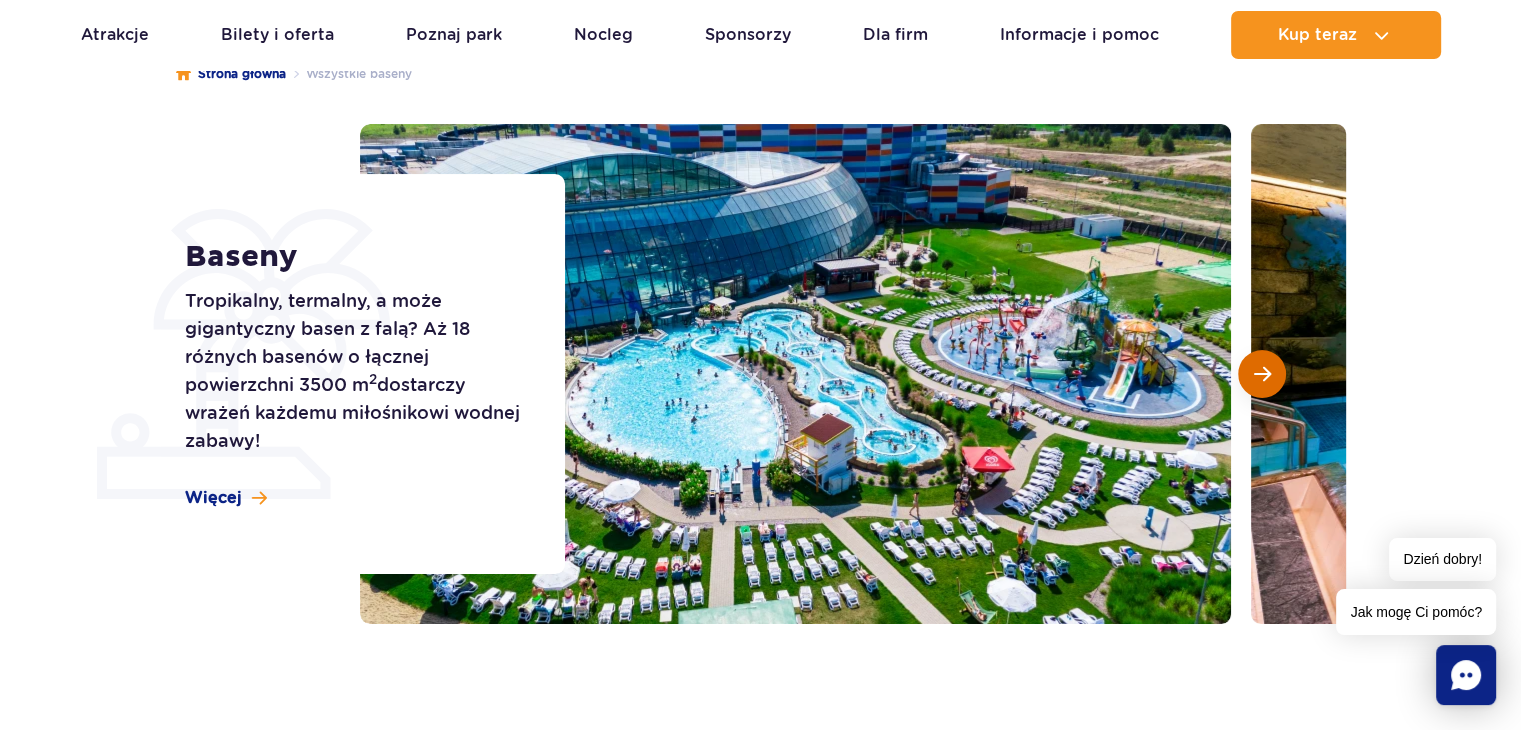 click at bounding box center (1262, 374) 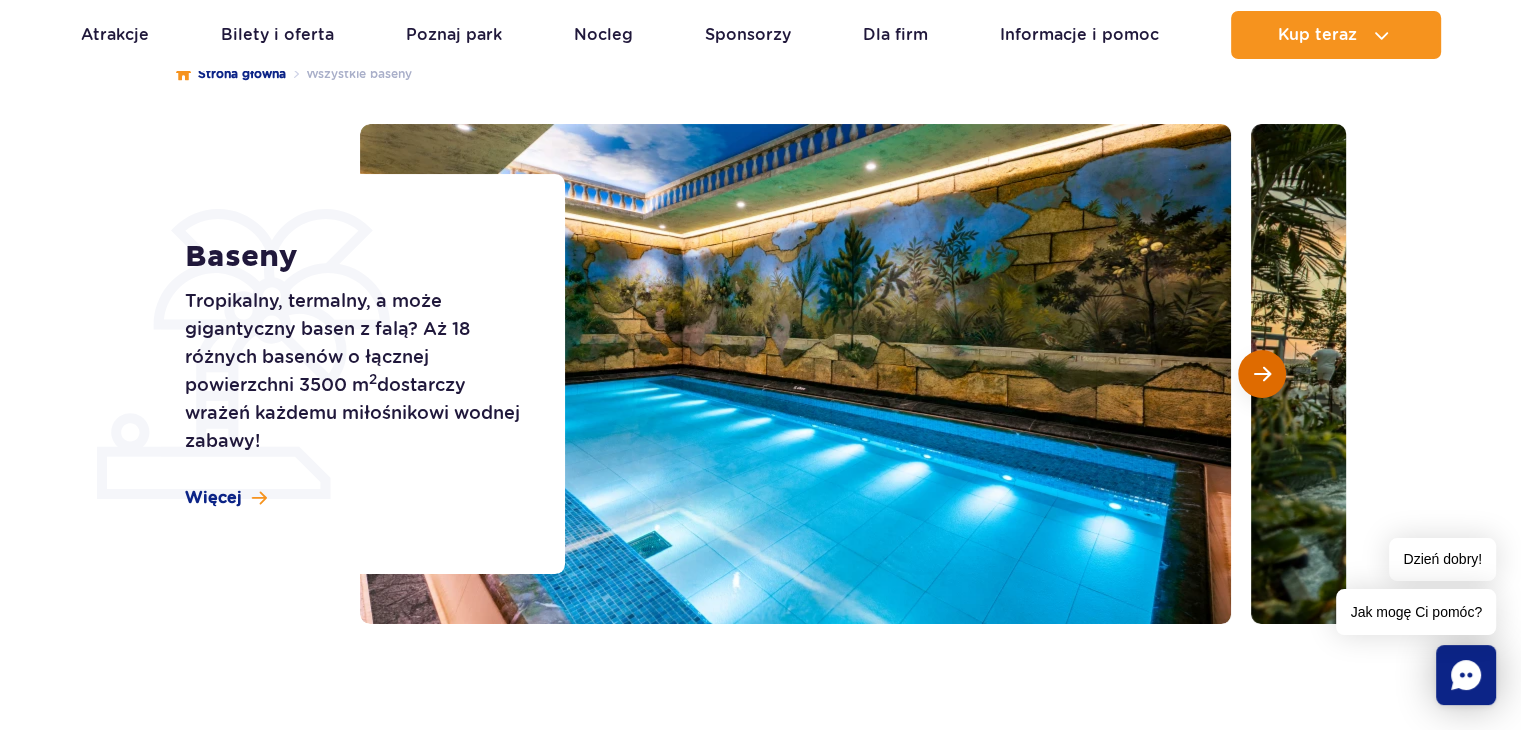 click at bounding box center [1262, 374] 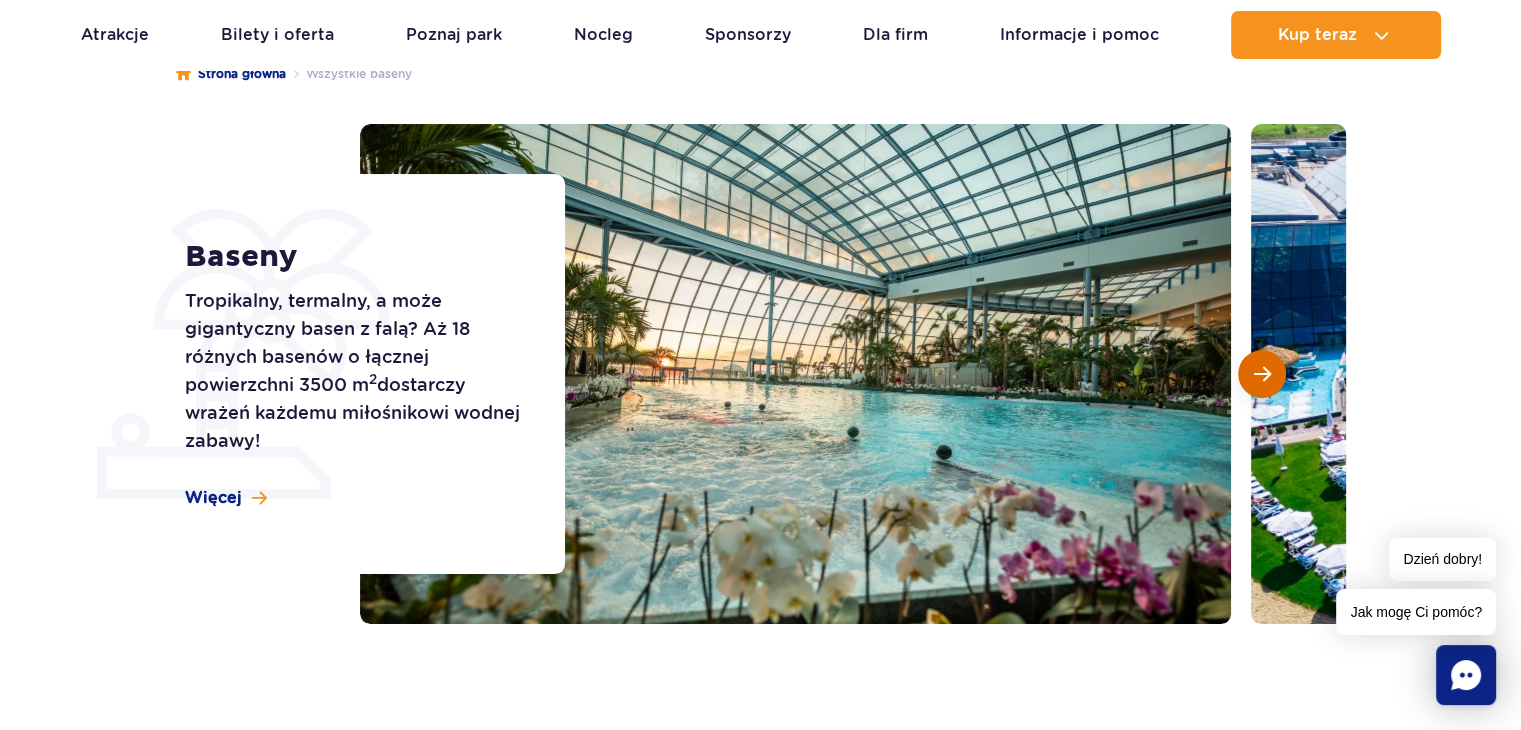 click at bounding box center [1262, 374] 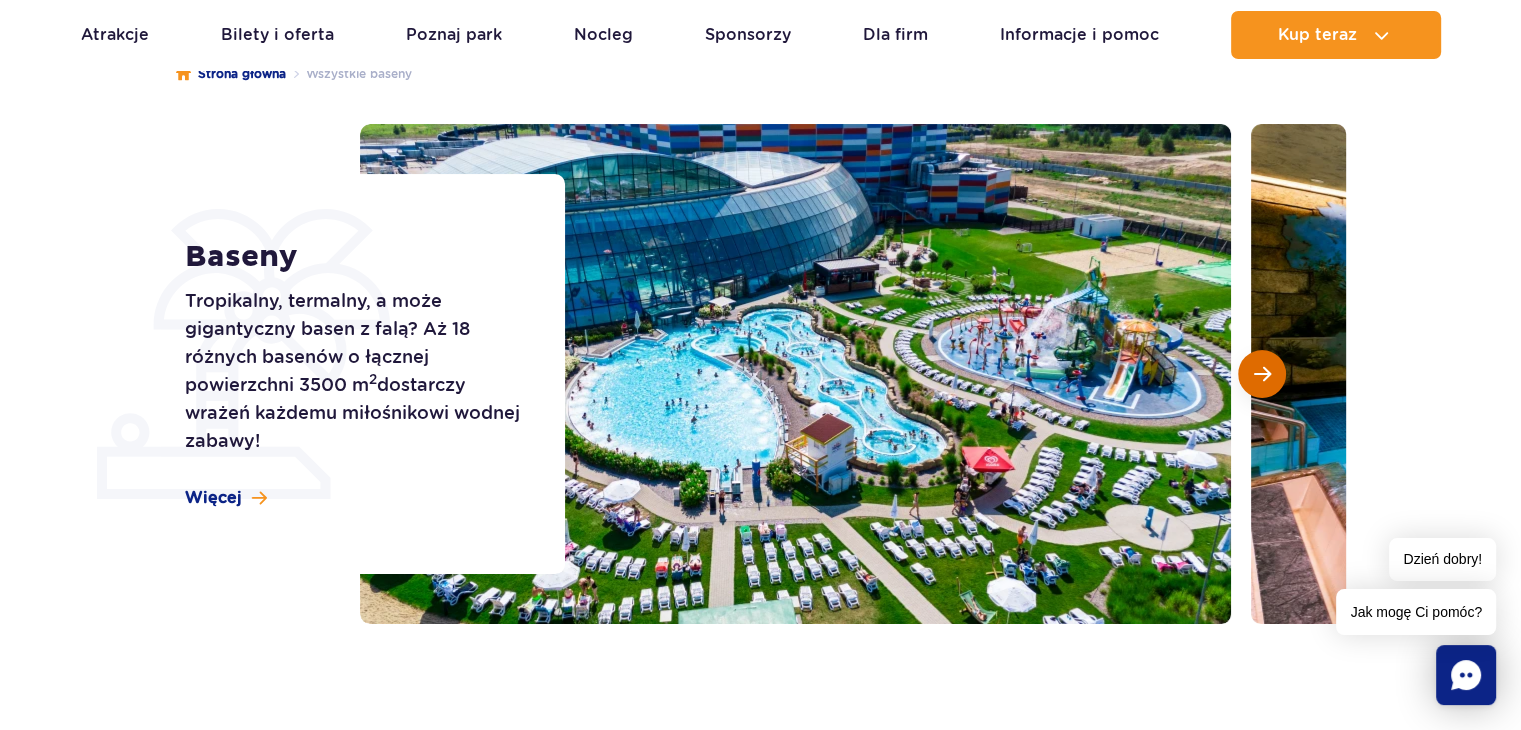 click at bounding box center (1262, 374) 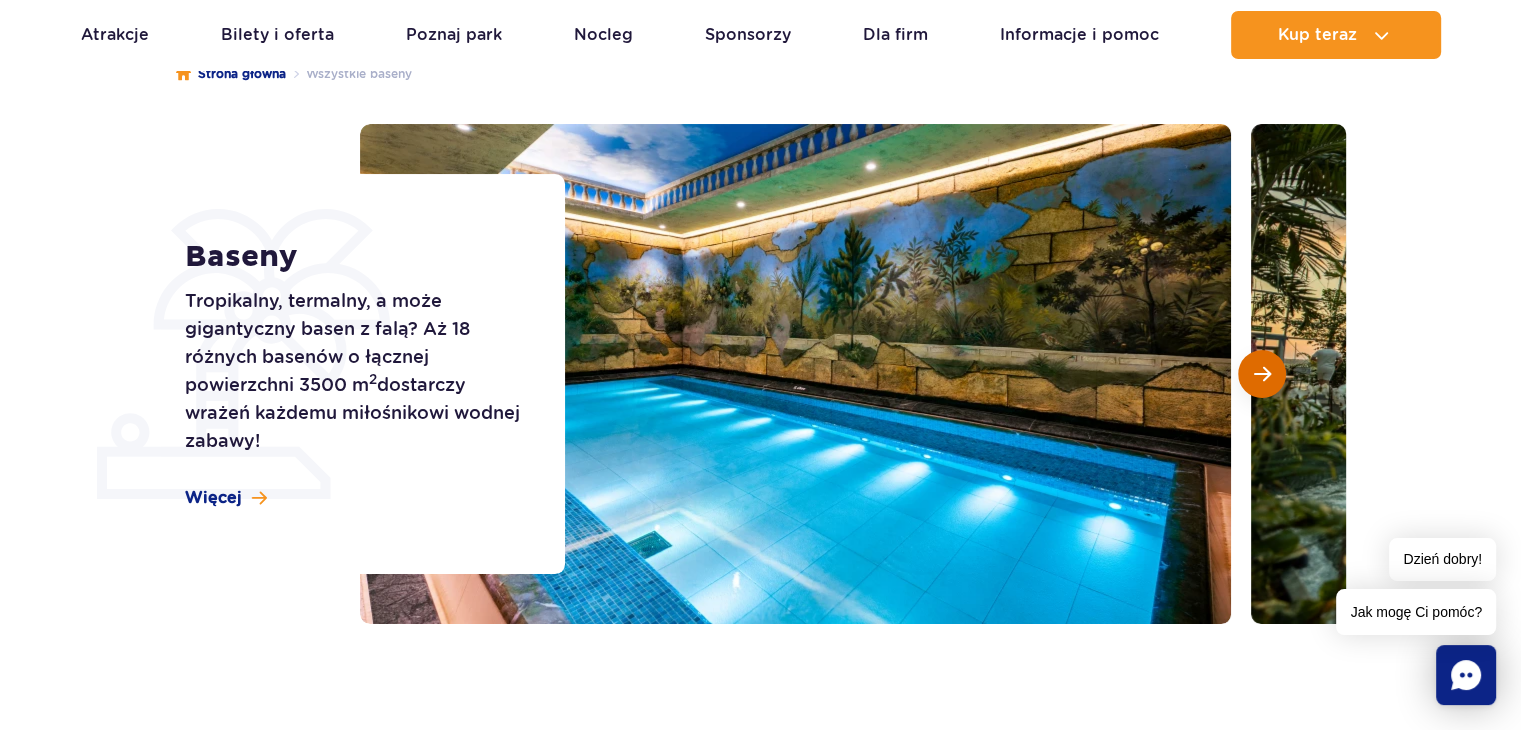 click at bounding box center (1262, 374) 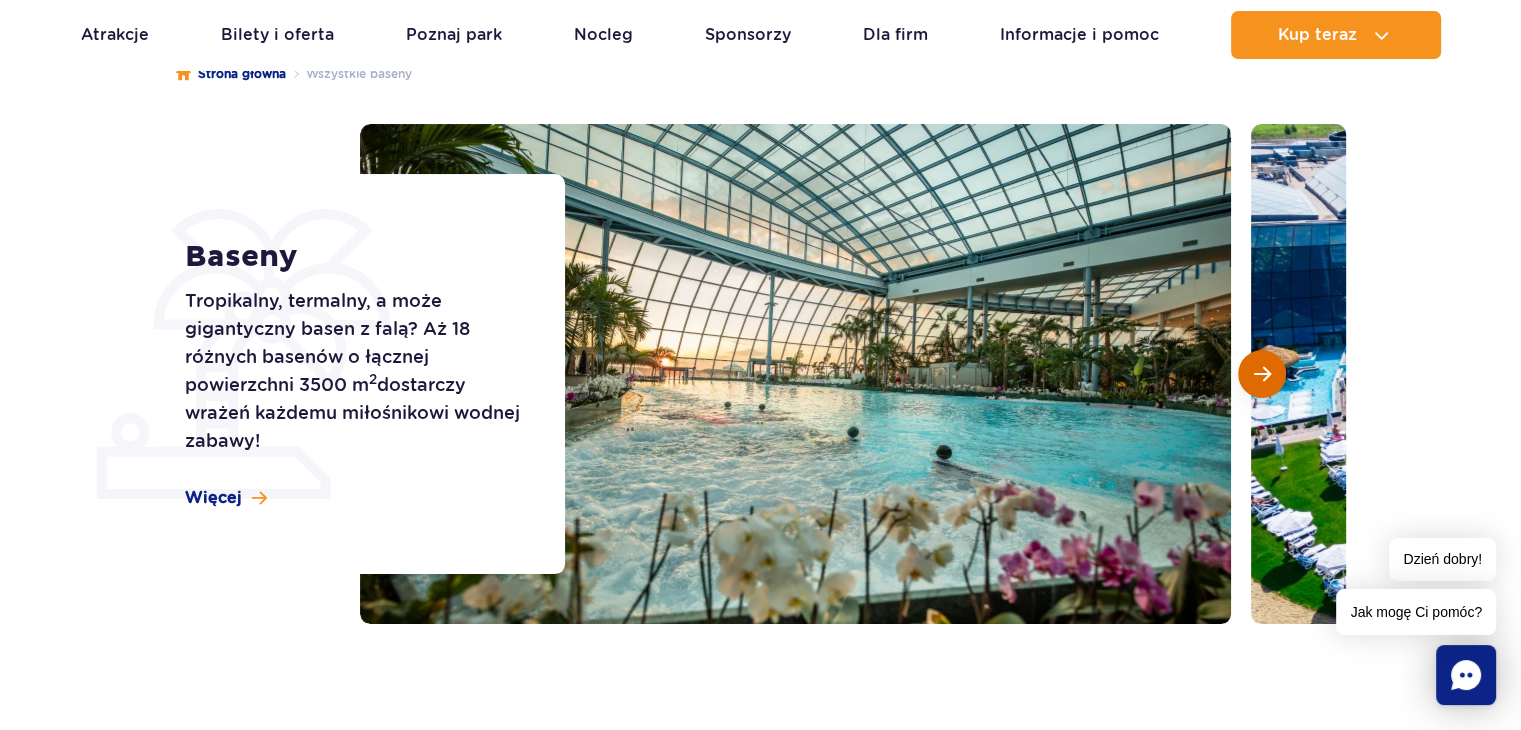 click at bounding box center [1262, 374] 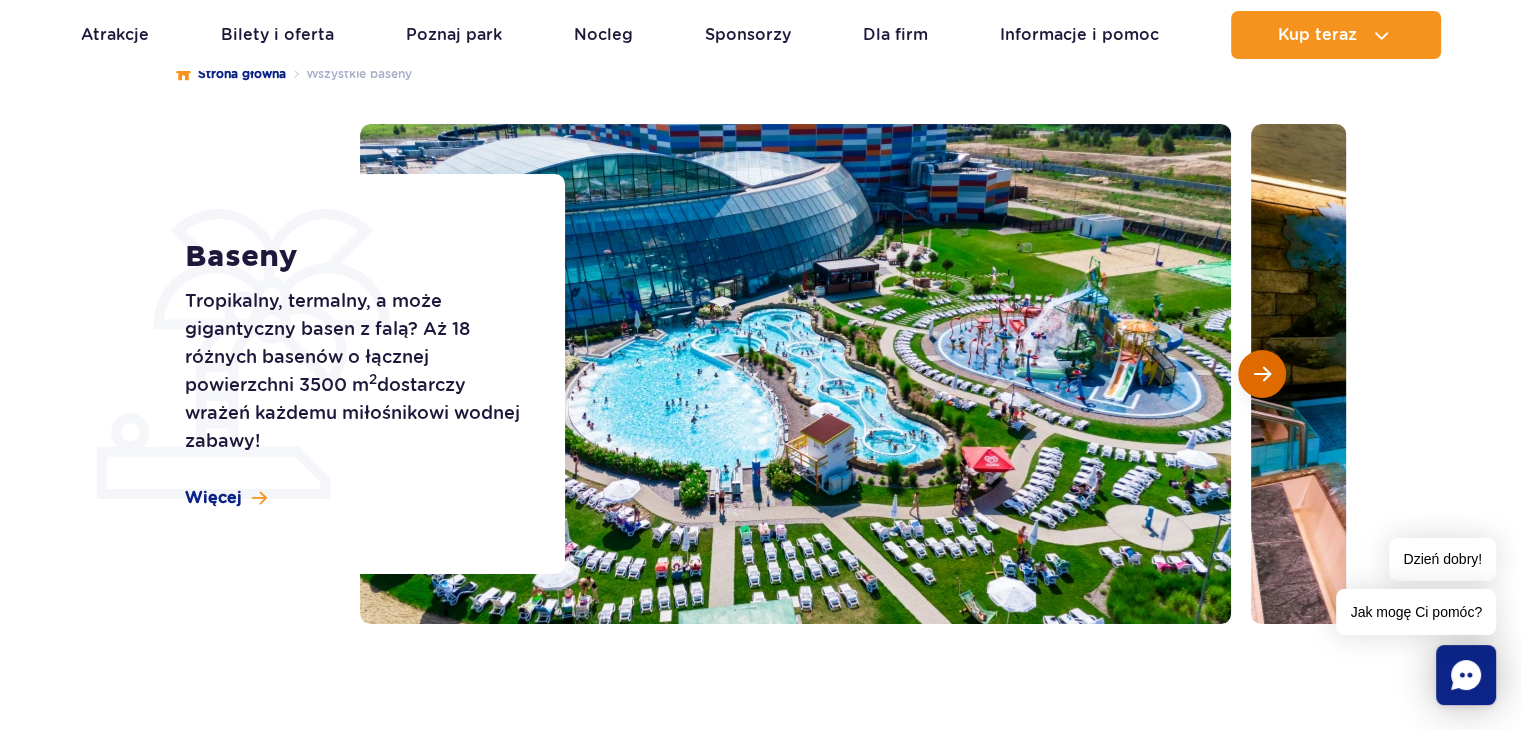 click at bounding box center [1262, 374] 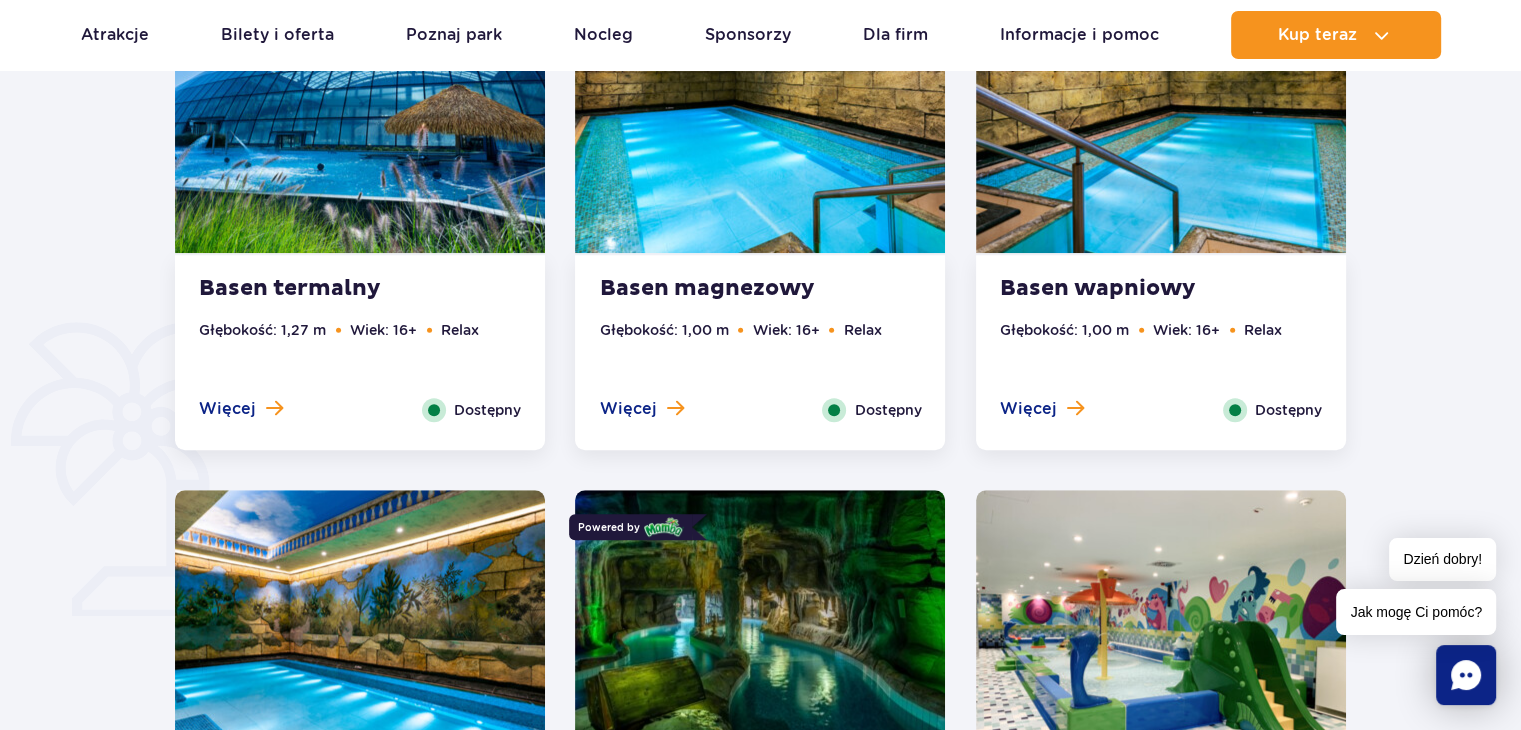 scroll, scrollTop: 1600, scrollLeft: 0, axis: vertical 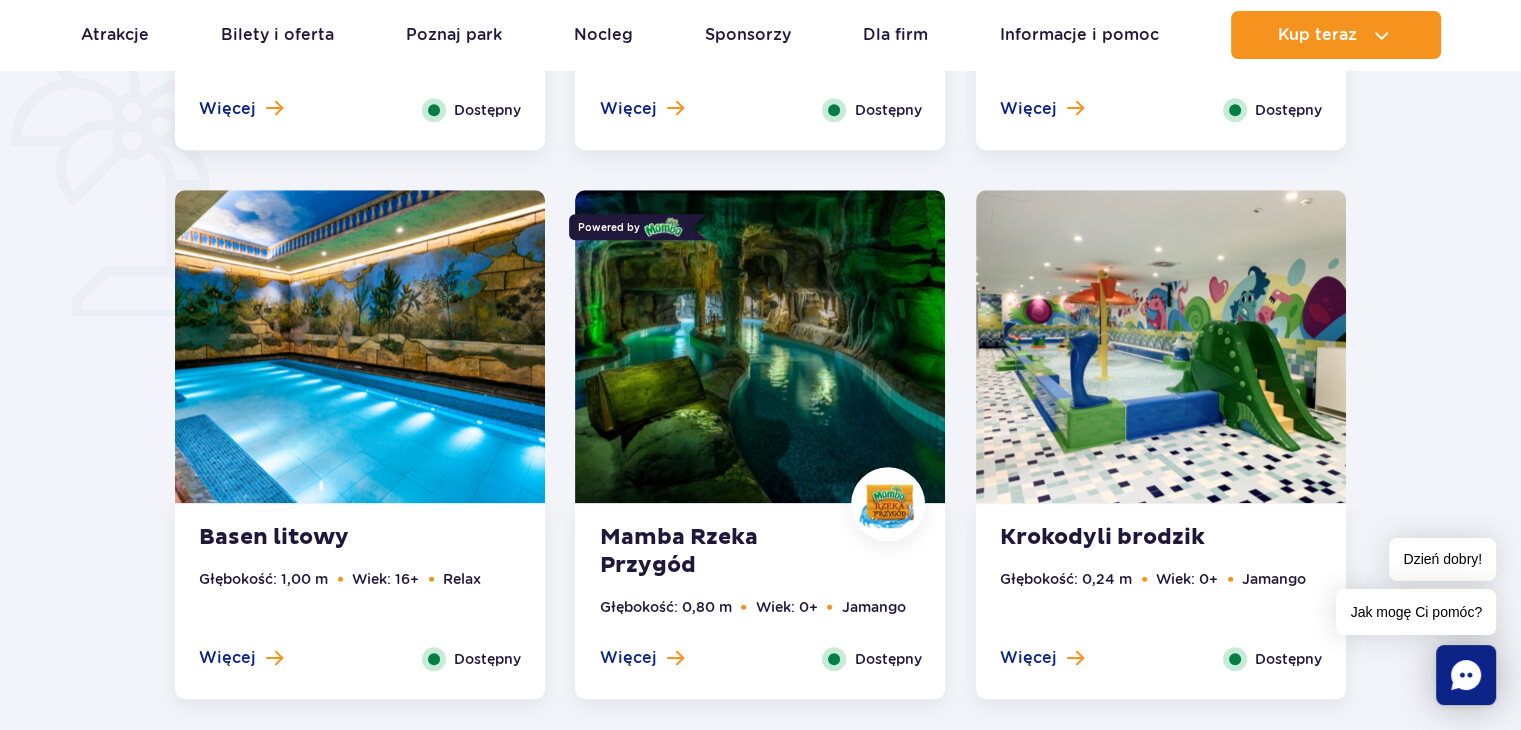 click at bounding box center (760, 346) 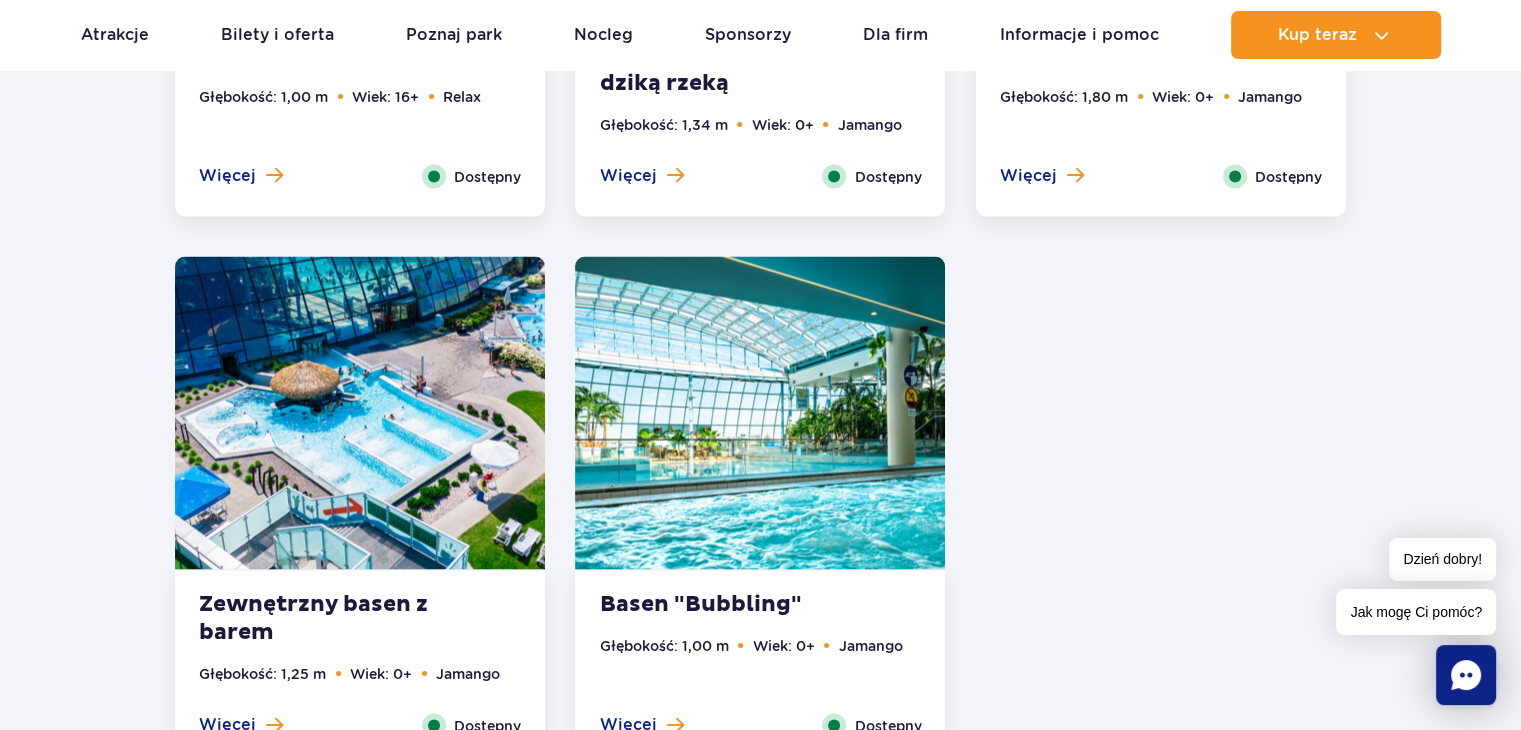 scroll, scrollTop: 3824, scrollLeft: 0, axis: vertical 